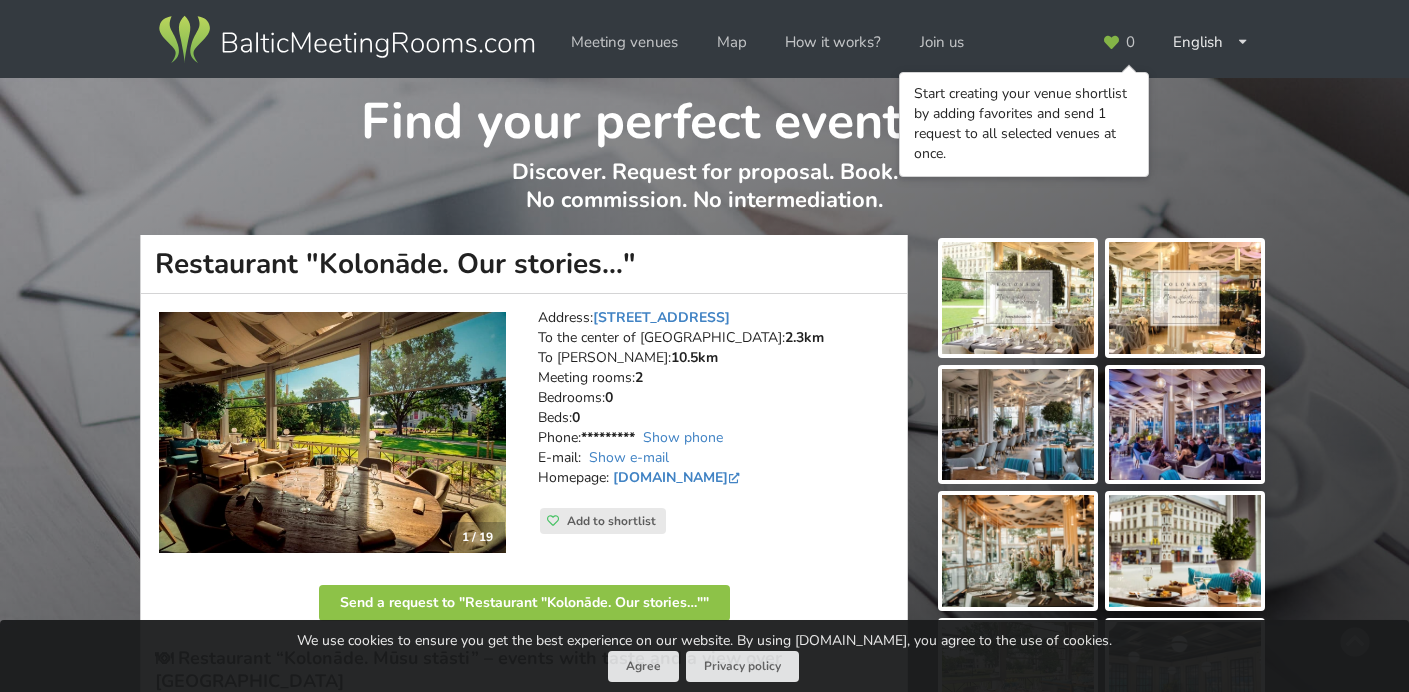 scroll, scrollTop: 0, scrollLeft: 0, axis: both 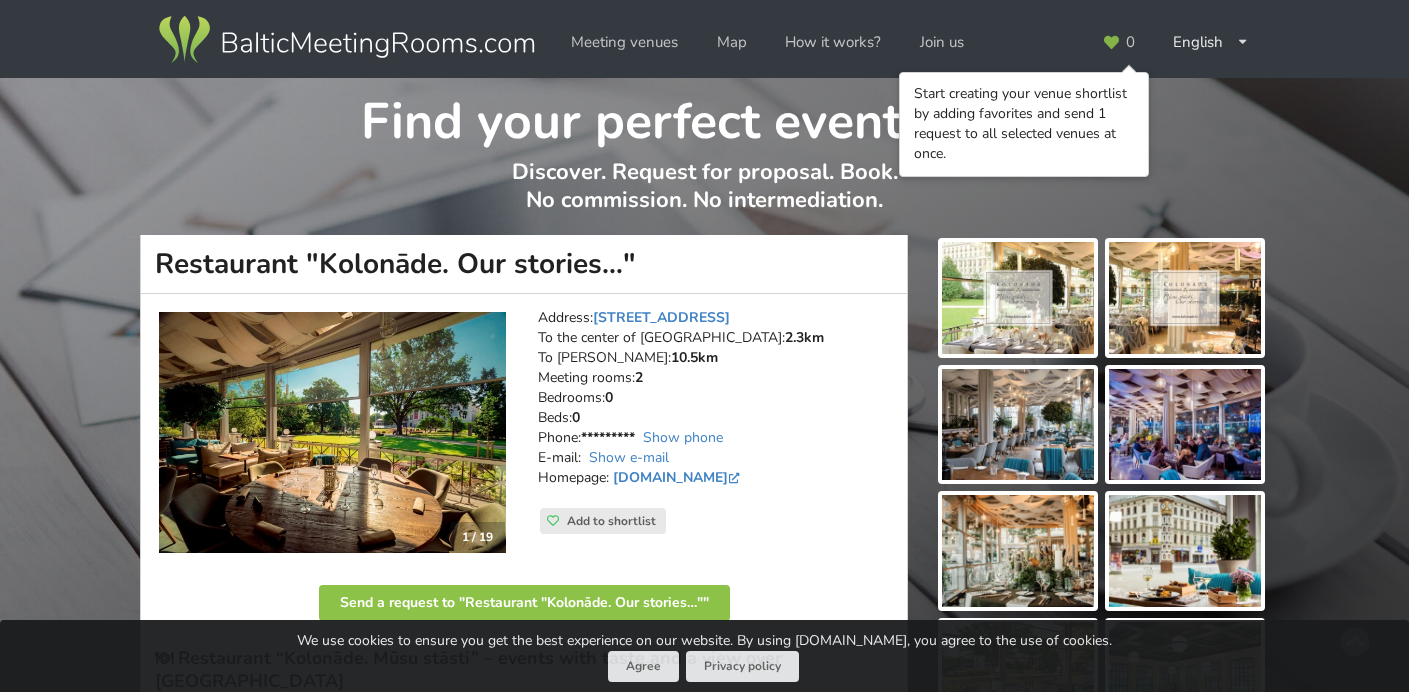 click on "Find your perfect event space
Discover. Request for proposal. Book. No commission. No intermediation." at bounding box center (704, 156) 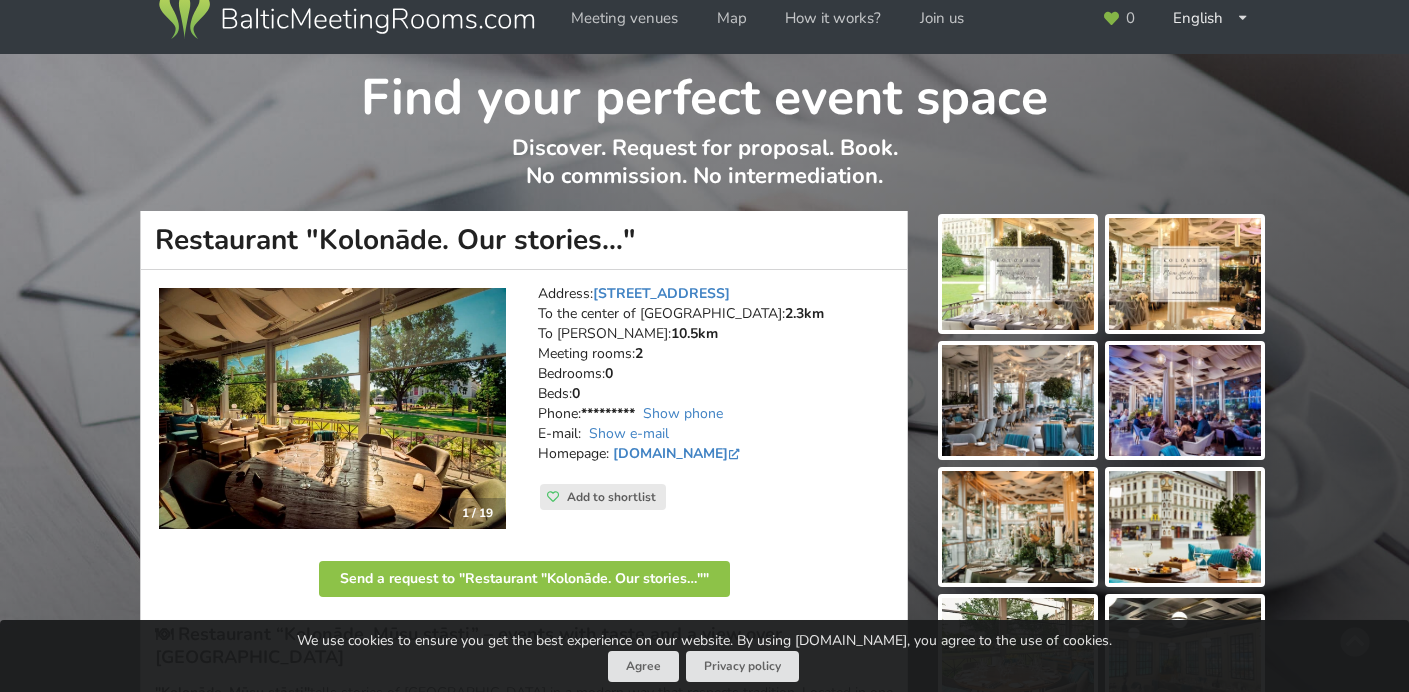 scroll, scrollTop: 26, scrollLeft: 0, axis: vertical 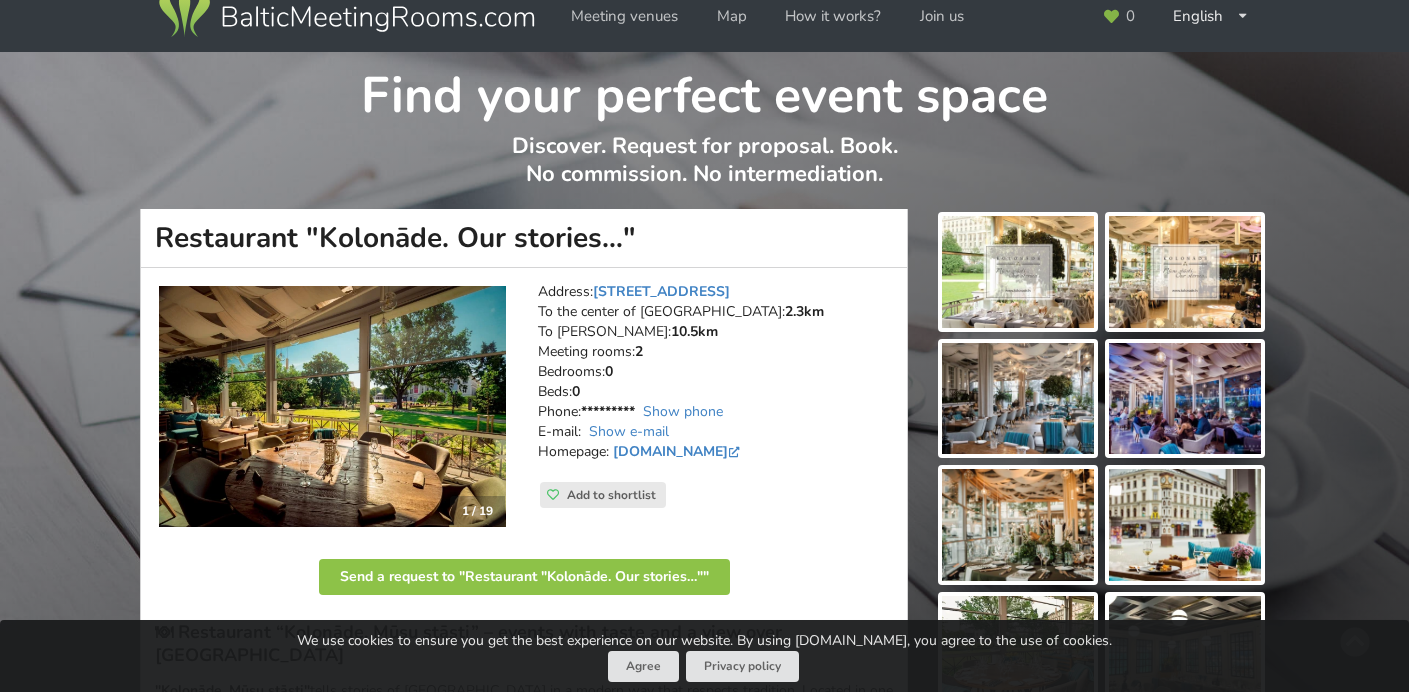 click at bounding box center (346, 14) 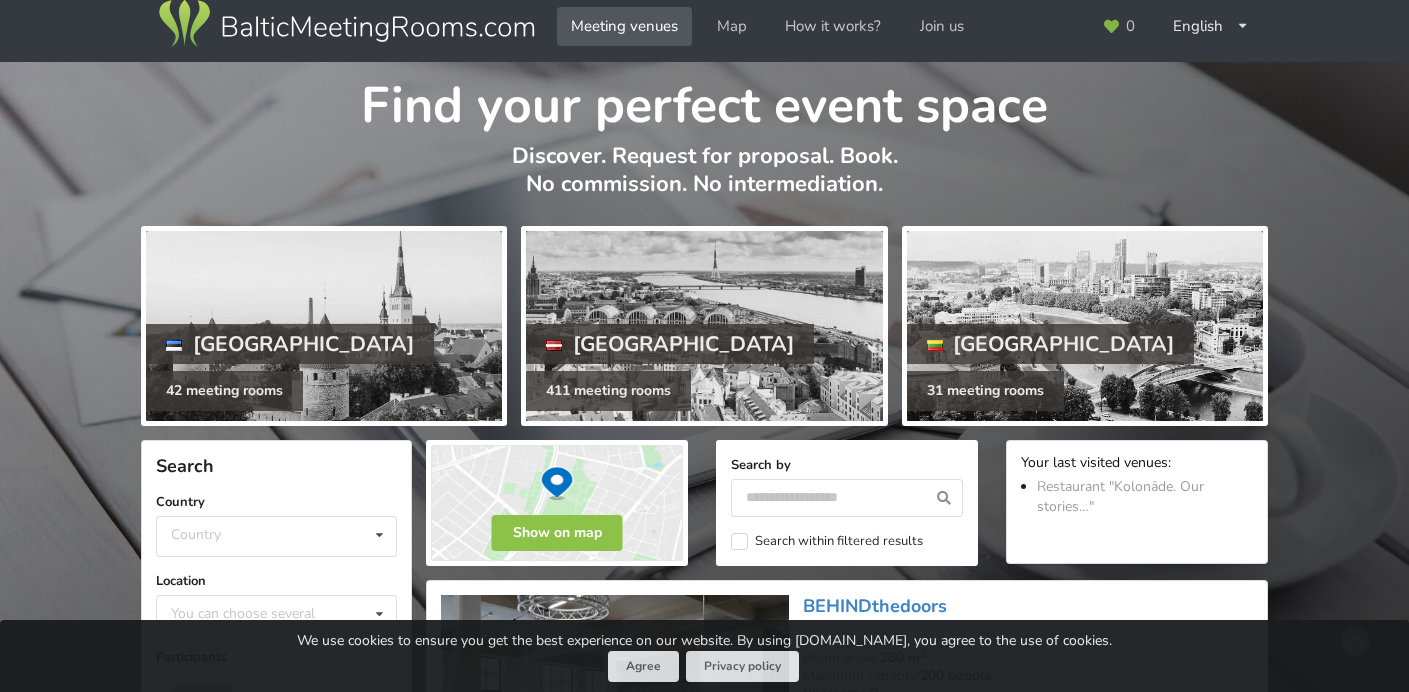 scroll, scrollTop: 0, scrollLeft: 0, axis: both 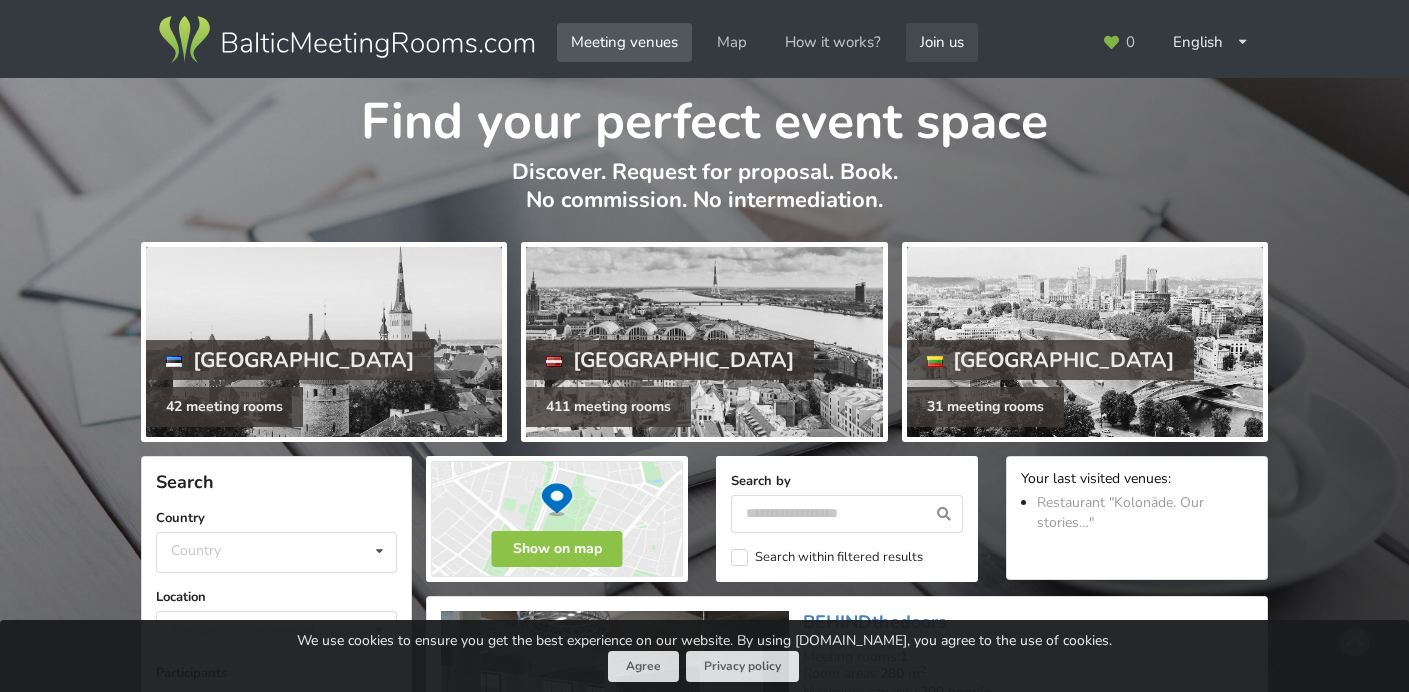 click on "Join us" at bounding box center (942, 42) 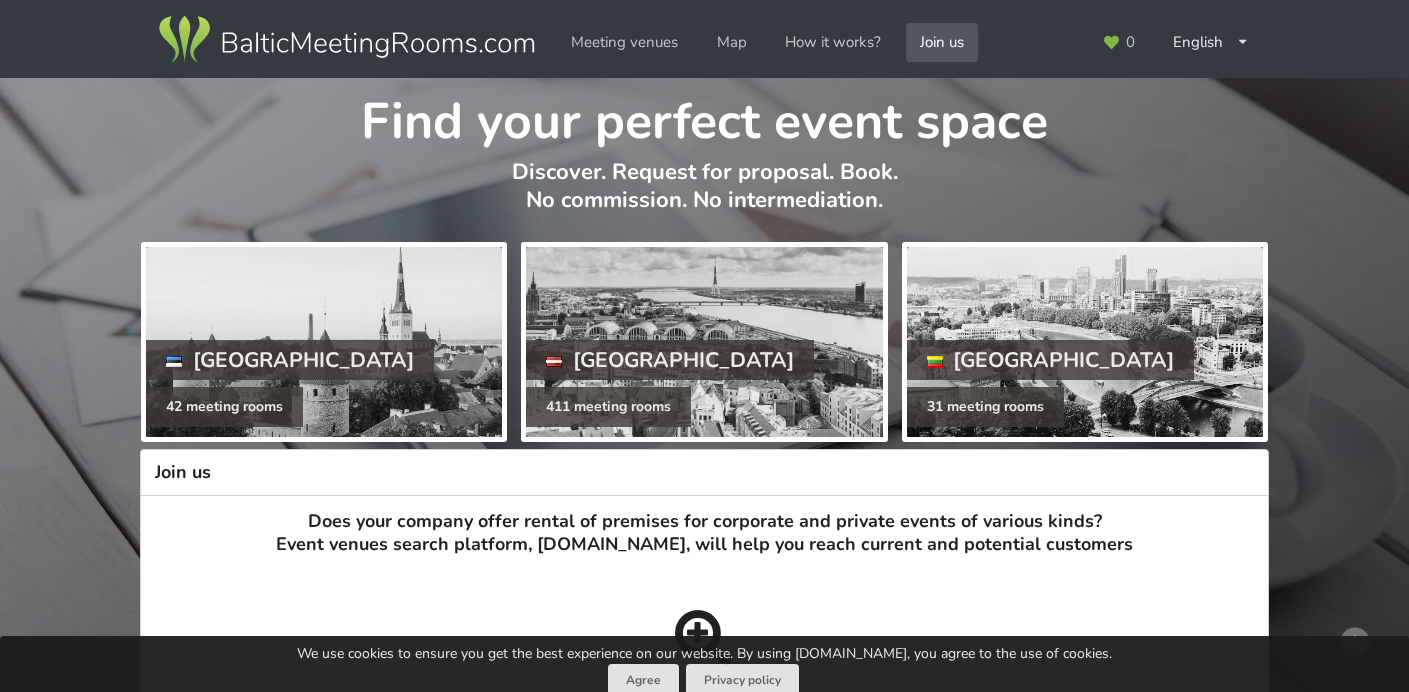 scroll, scrollTop: 0, scrollLeft: 0, axis: both 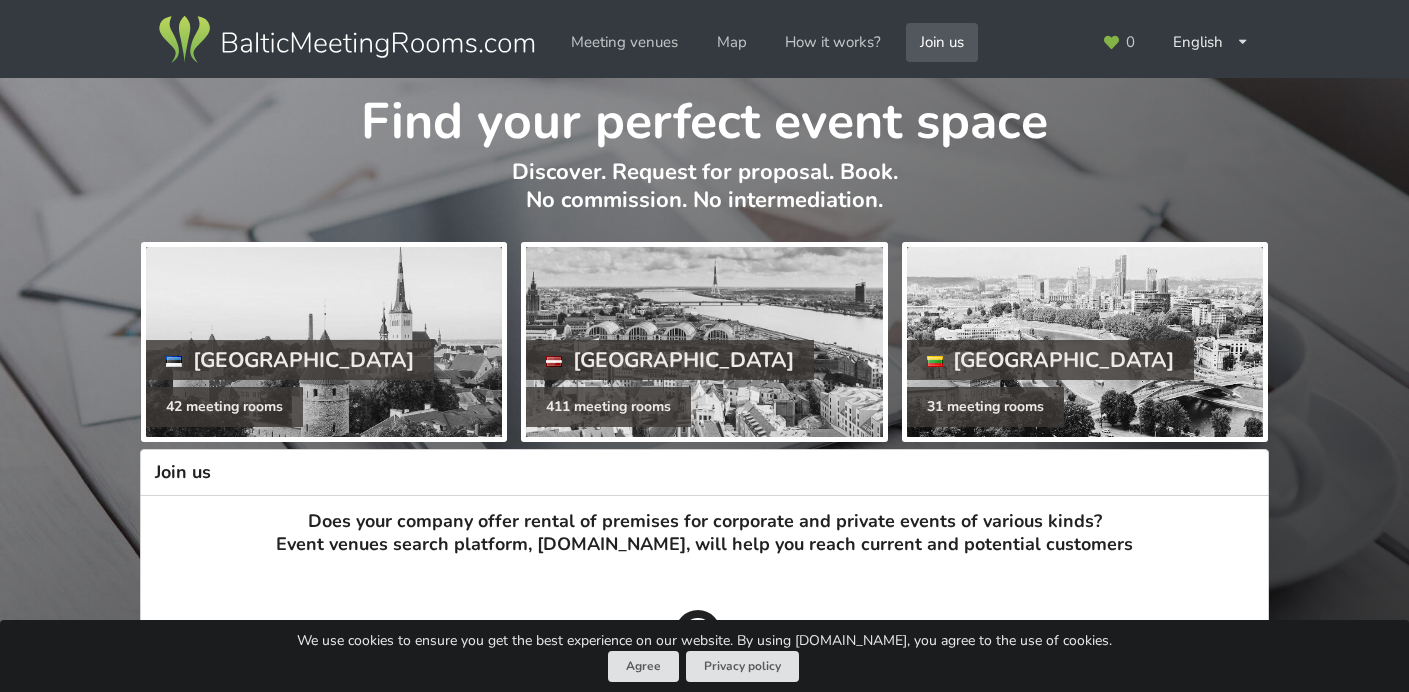 click on "We use cookies to ensure you get the best experience on our website. By using BalticMeetingRooms.com, you agree to the use of cookies.
Agree
Privacy policy" at bounding box center [704, 656] 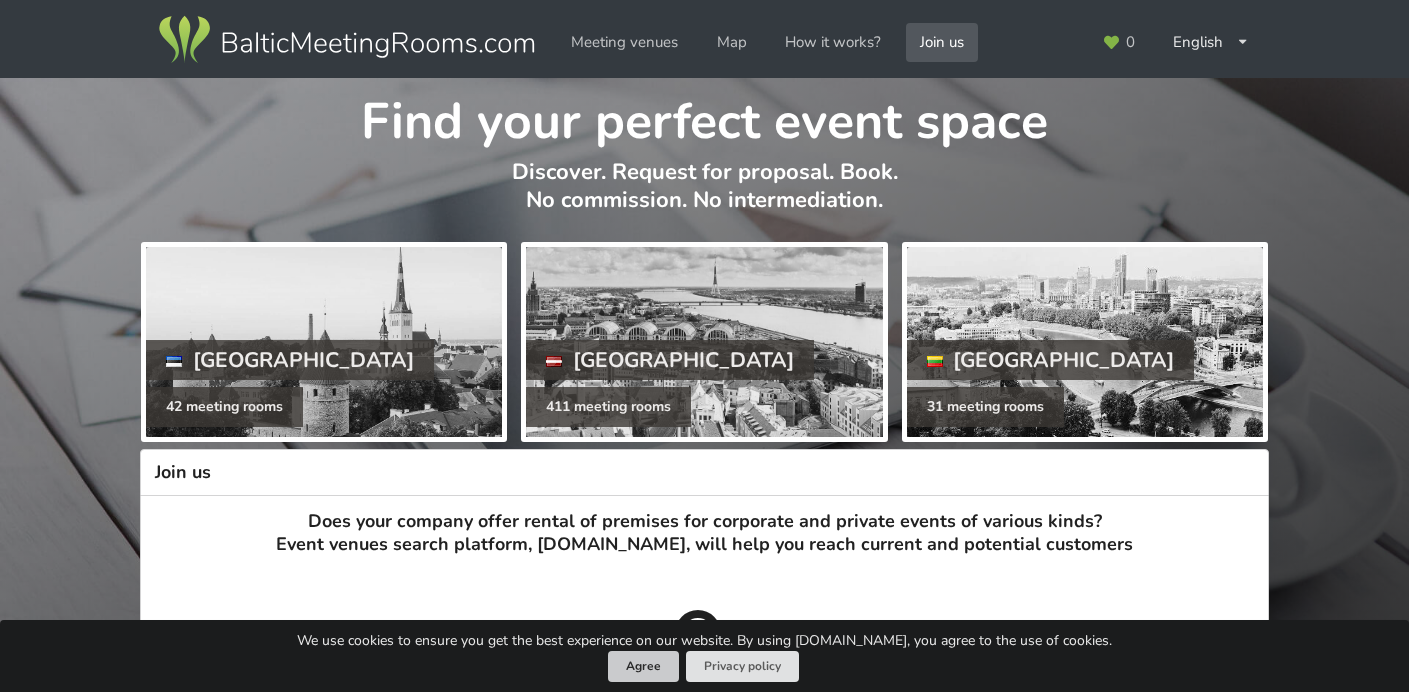 click on "Agree" at bounding box center [643, 666] 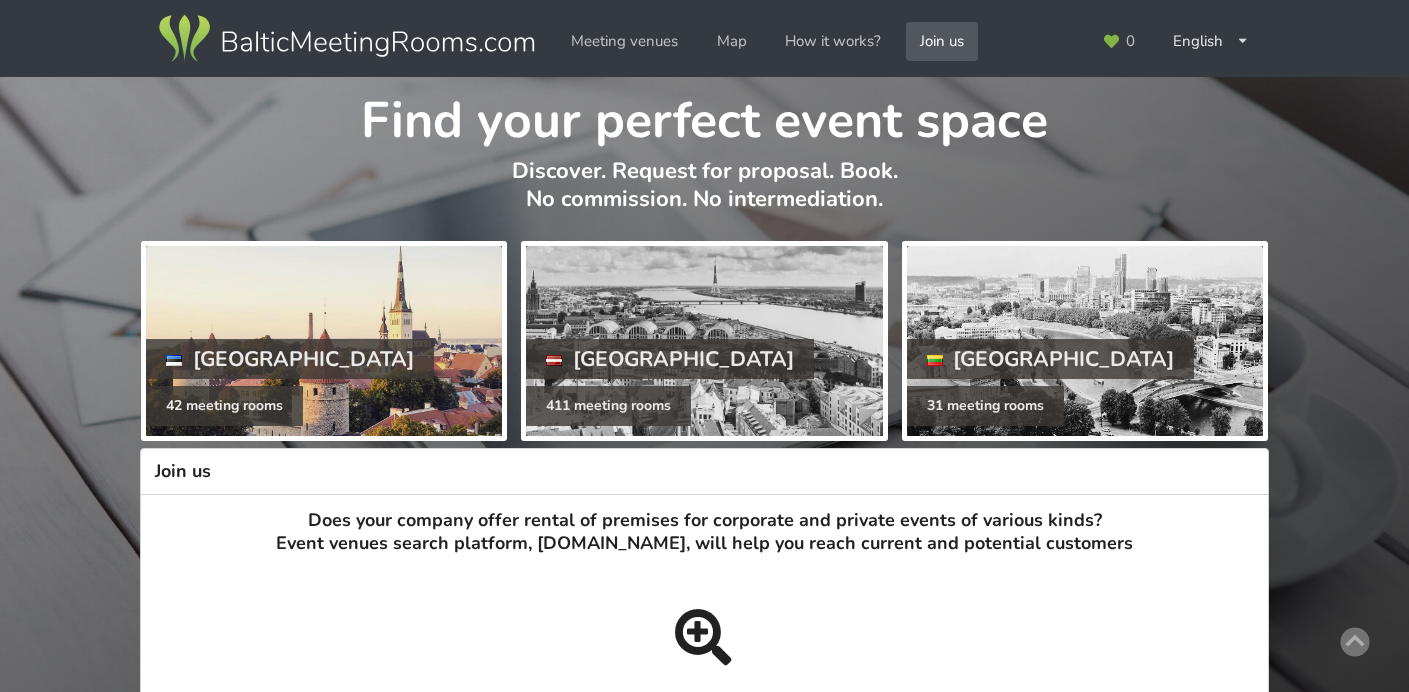 scroll, scrollTop: 0, scrollLeft: 0, axis: both 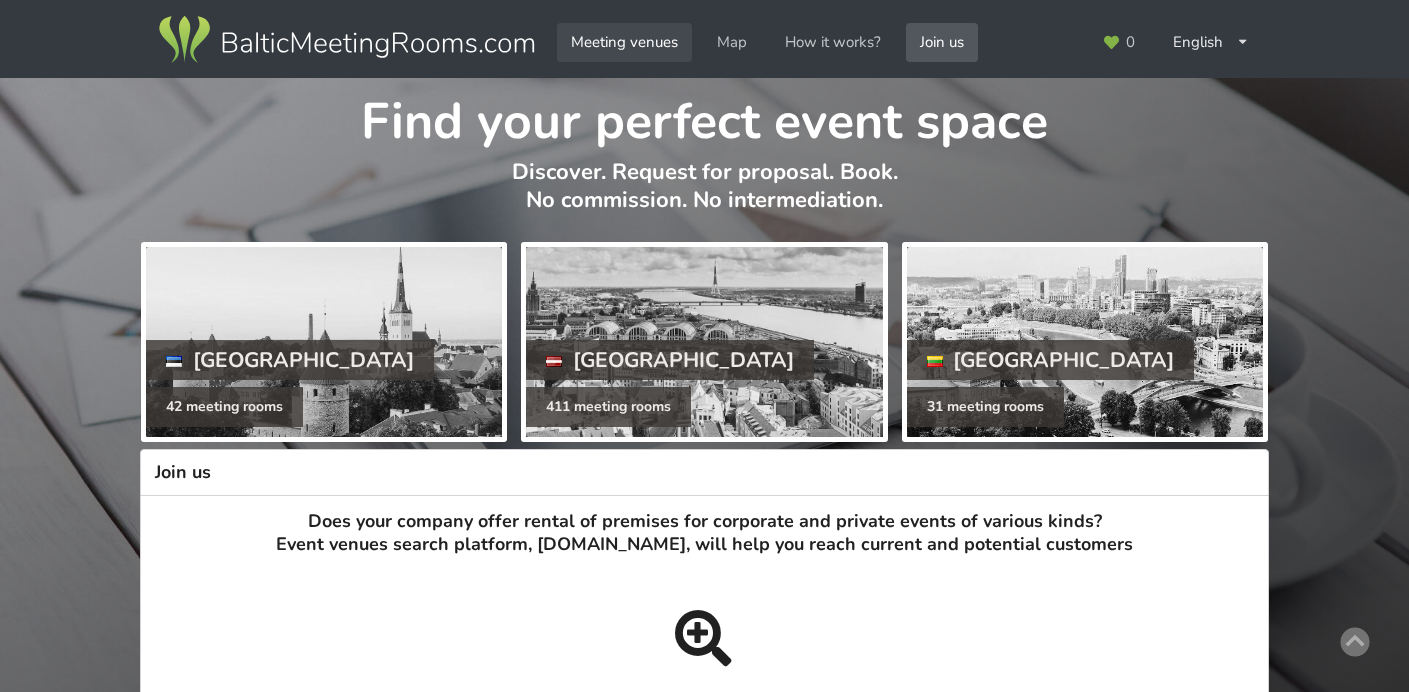 click on "Meeting venues" at bounding box center (624, 42) 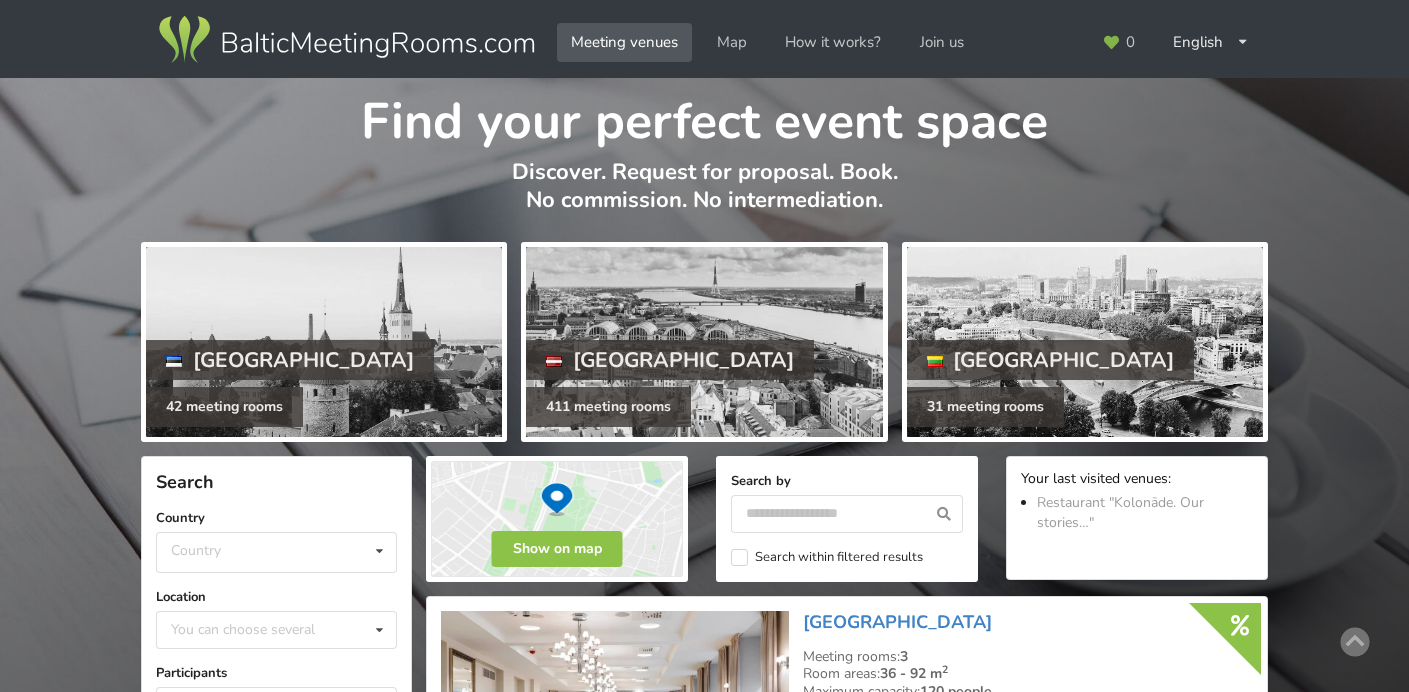 scroll, scrollTop: 0, scrollLeft: 0, axis: both 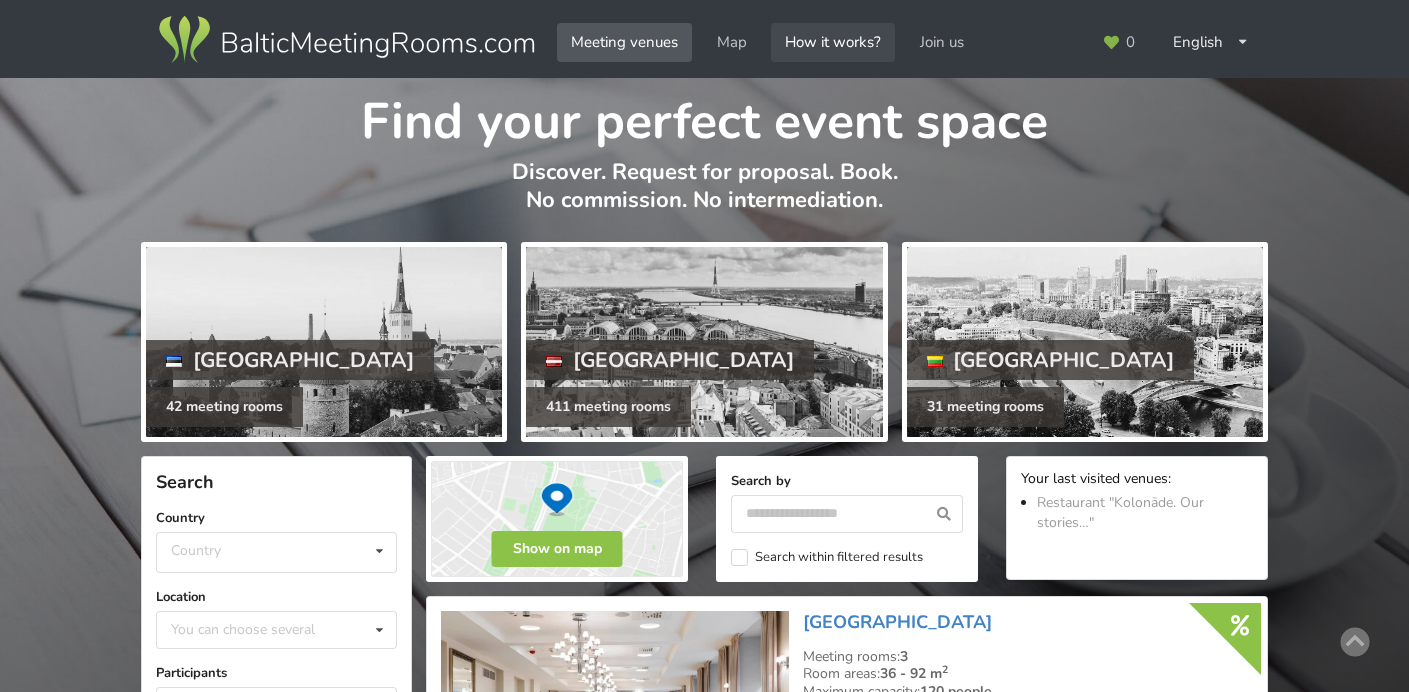 click on "How it works?" at bounding box center (833, 42) 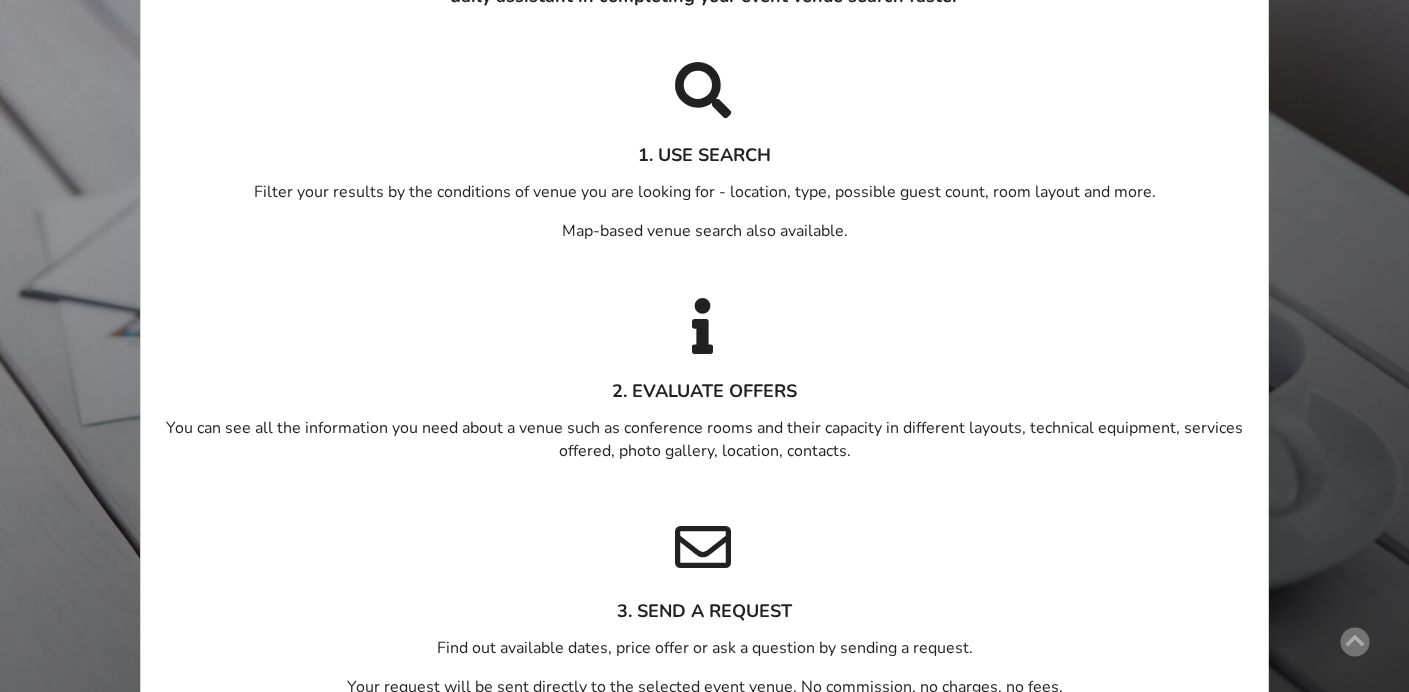 scroll, scrollTop: 0, scrollLeft: 0, axis: both 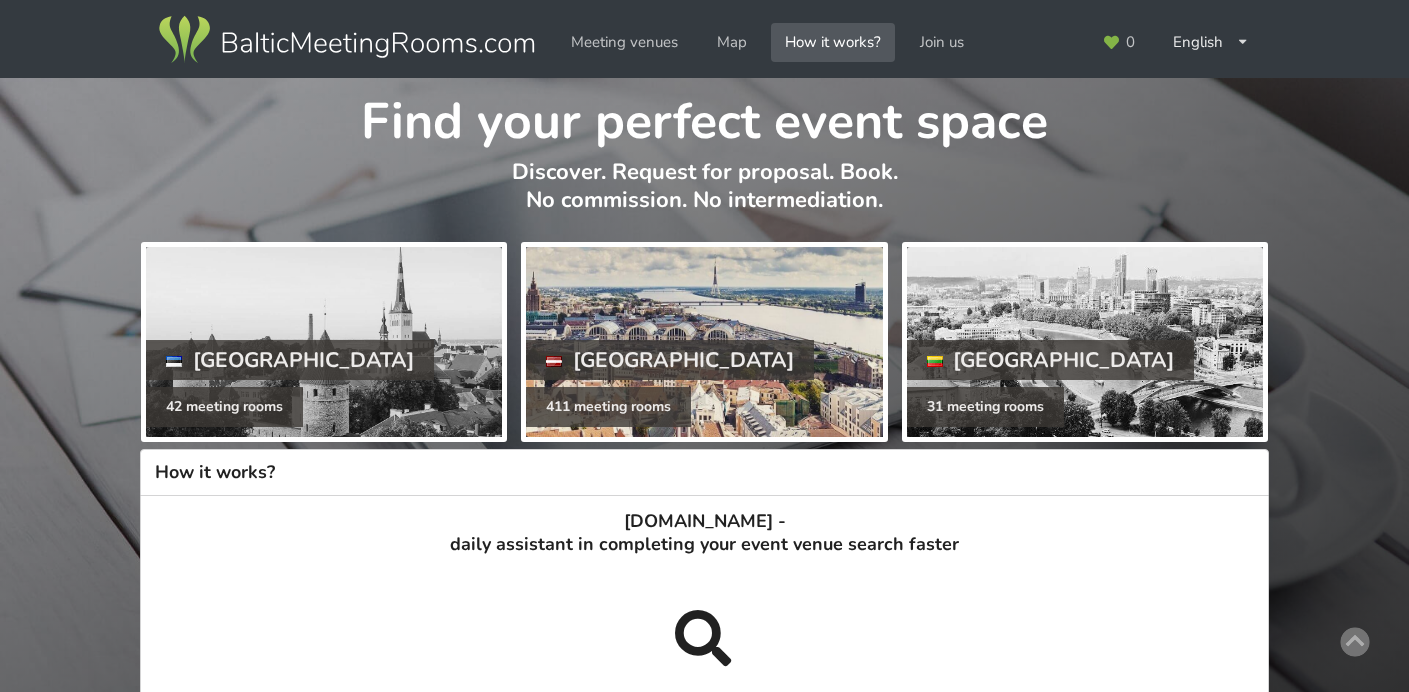 click on "[GEOGRAPHIC_DATA]" at bounding box center [670, 360] 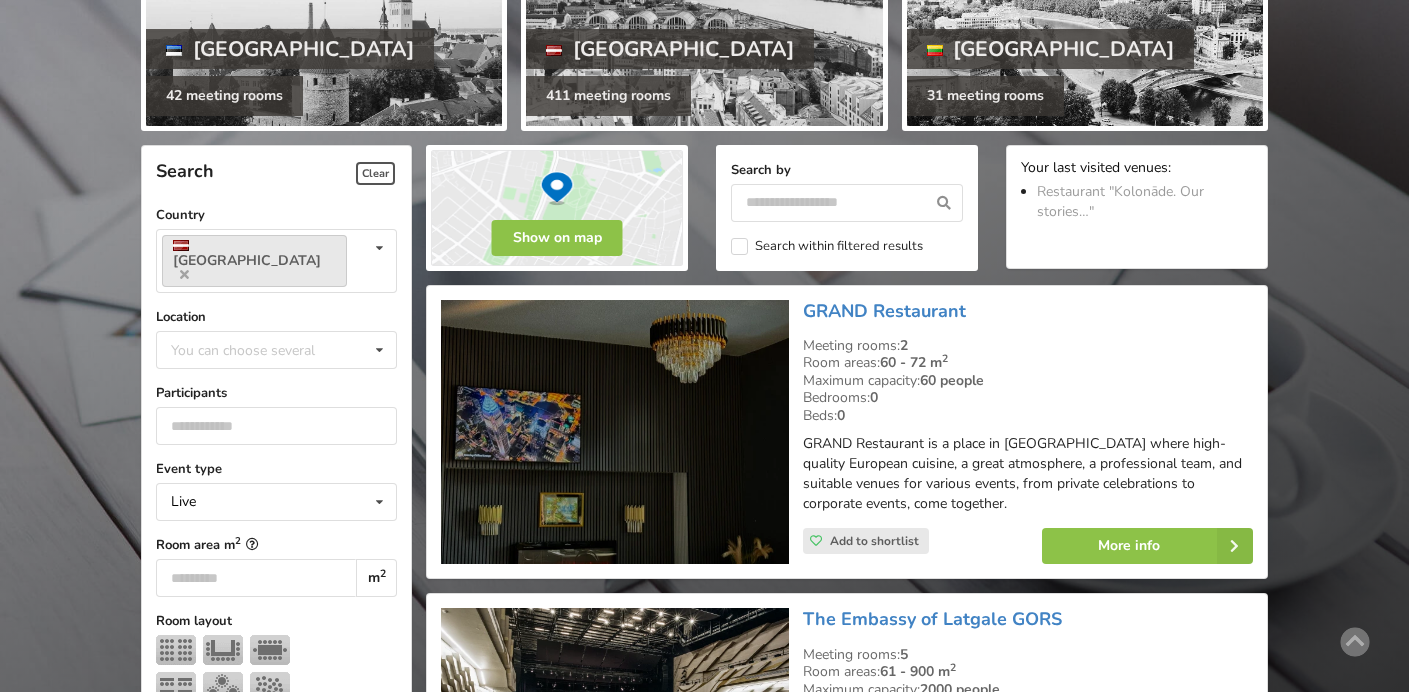 scroll, scrollTop: 326, scrollLeft: 0, axis: vertical 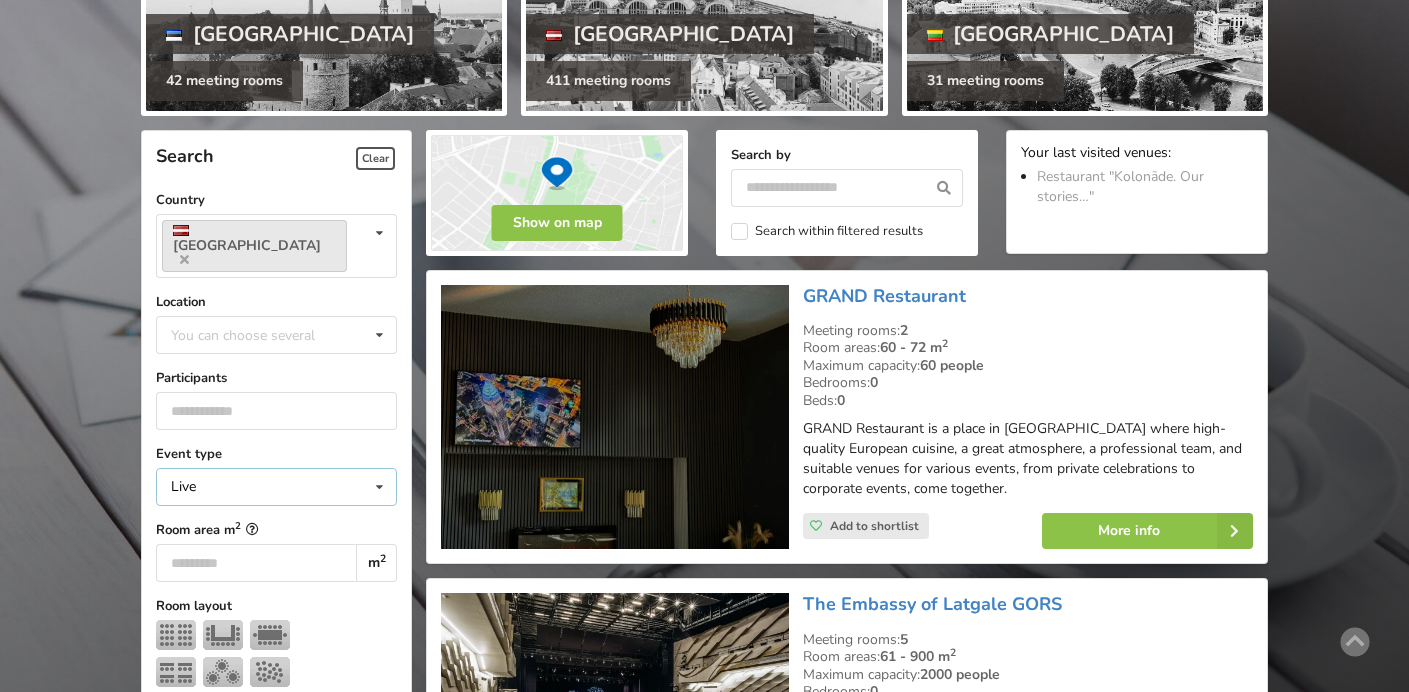 click on "Live   Live   Online   Hybrid (Live + Online)" at bounding box center (276, 487) 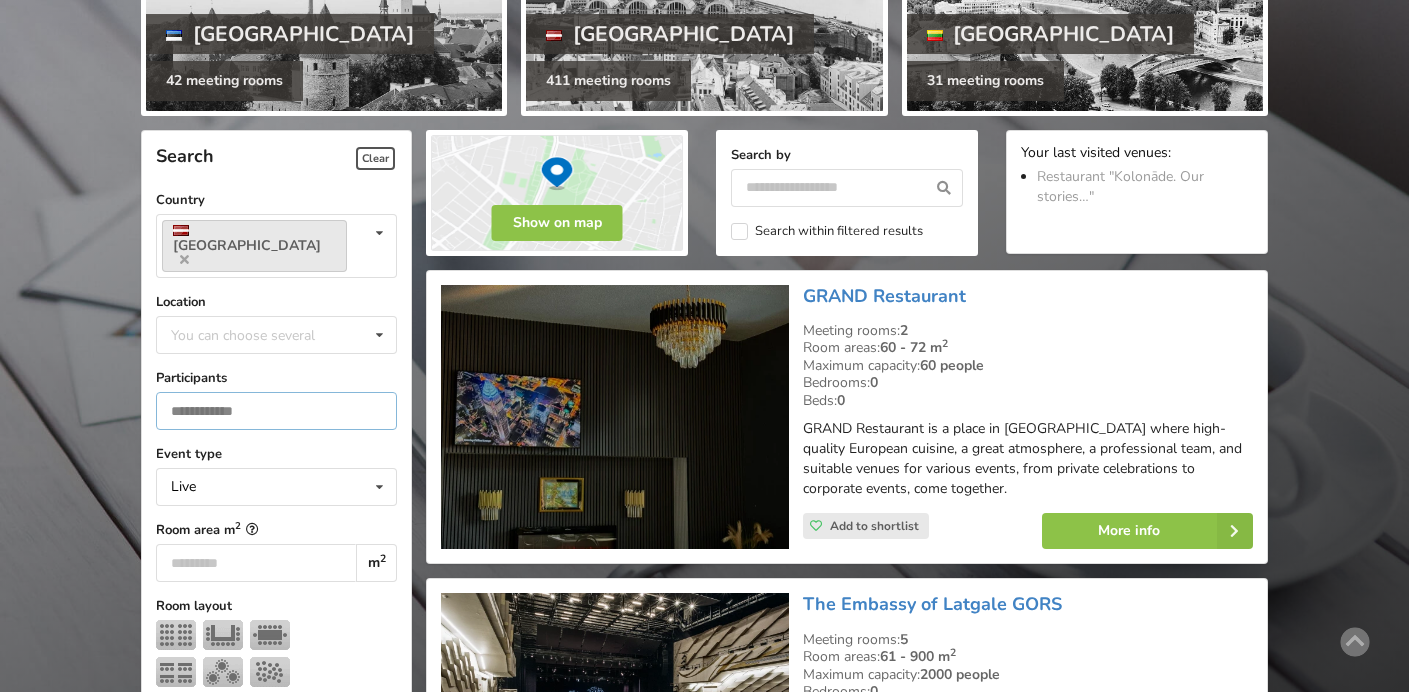 click at bounding box center (276, 411) 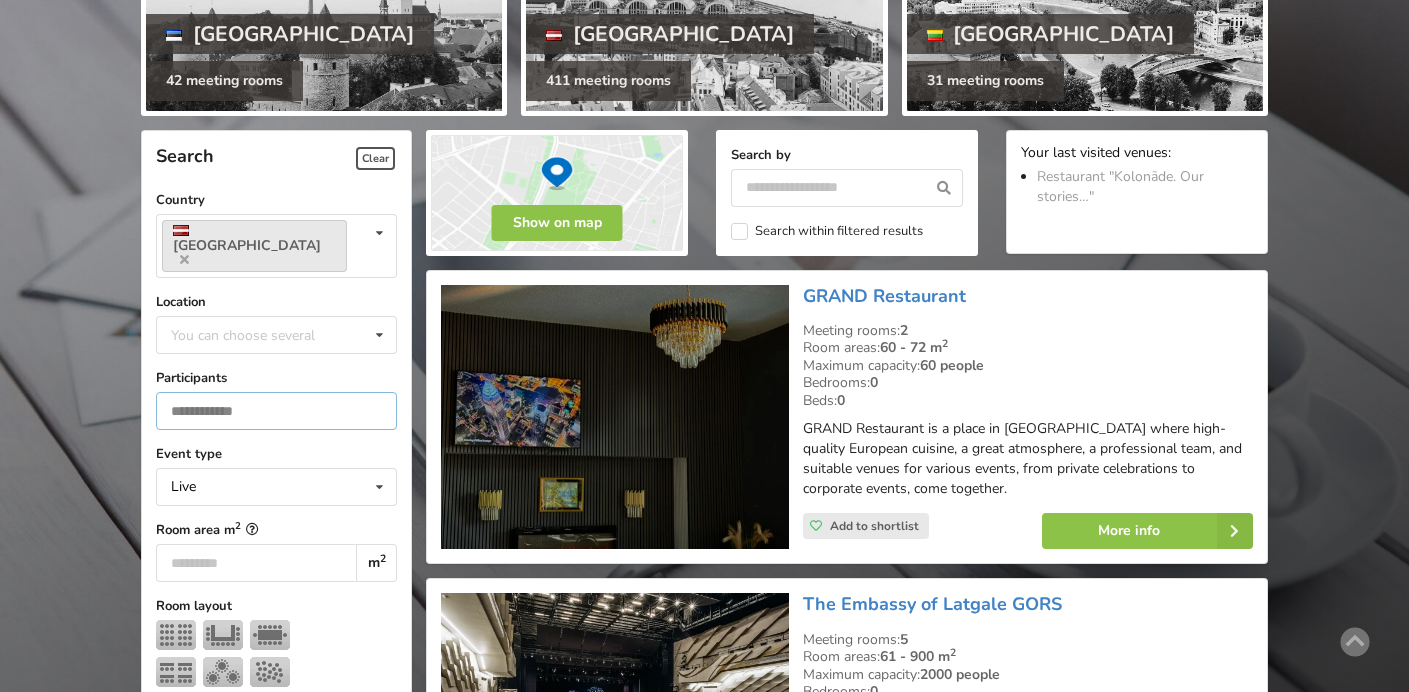 click at bounding box center (276, 411) 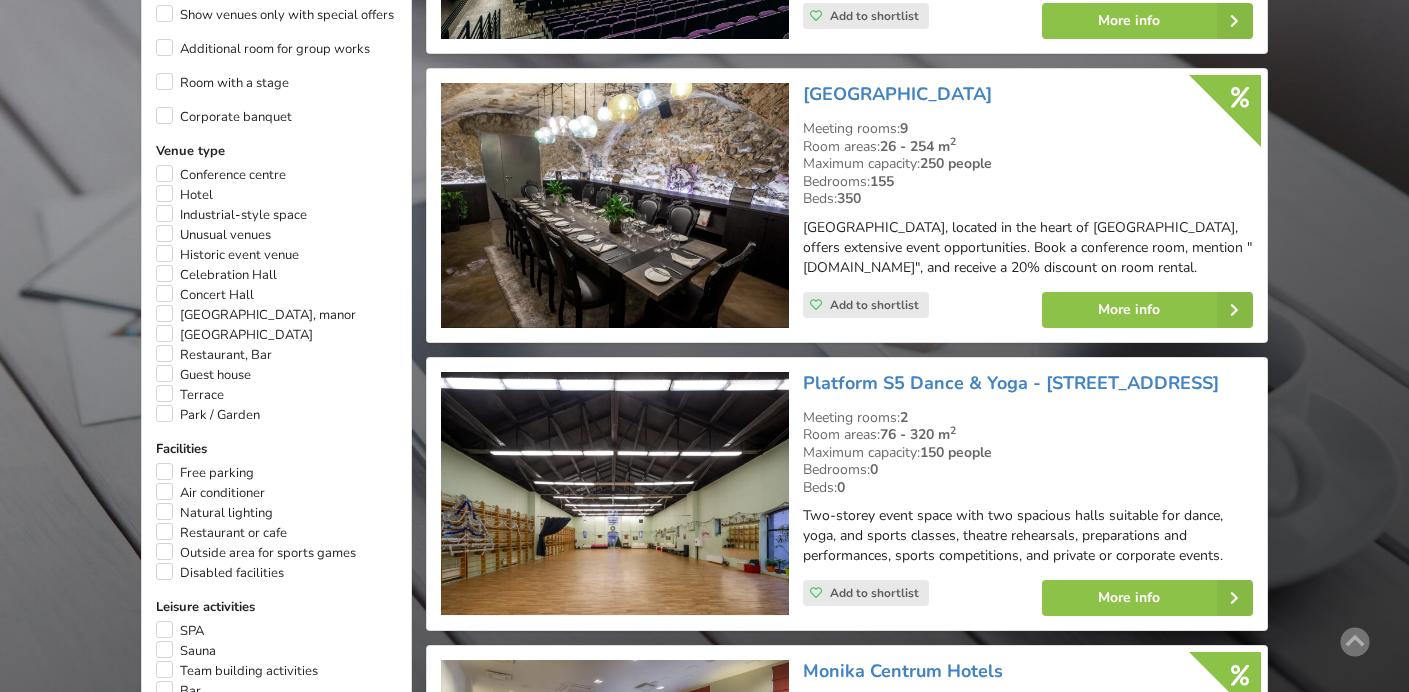 scroll, scrollTop: 1106, scrollLeft: 0, axis: vertical 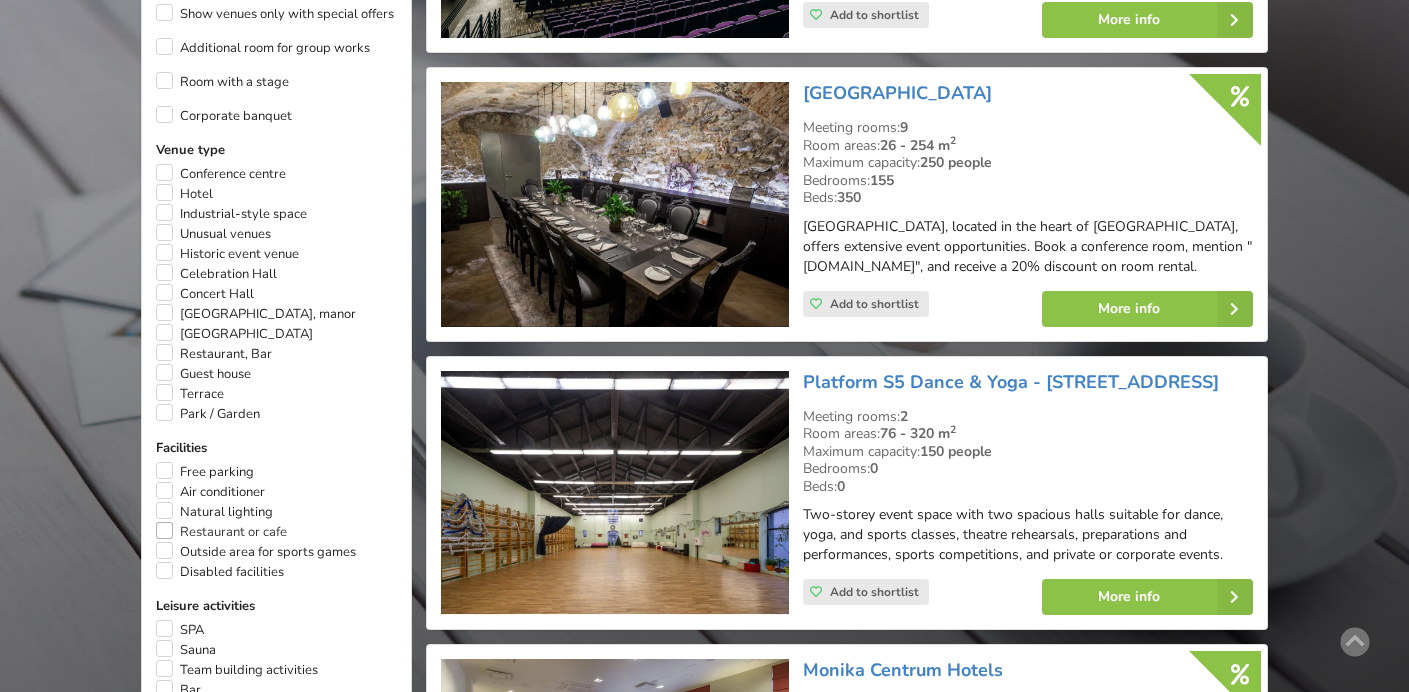 click on "Restaurant or cafe" at bounding box center (221, 532) 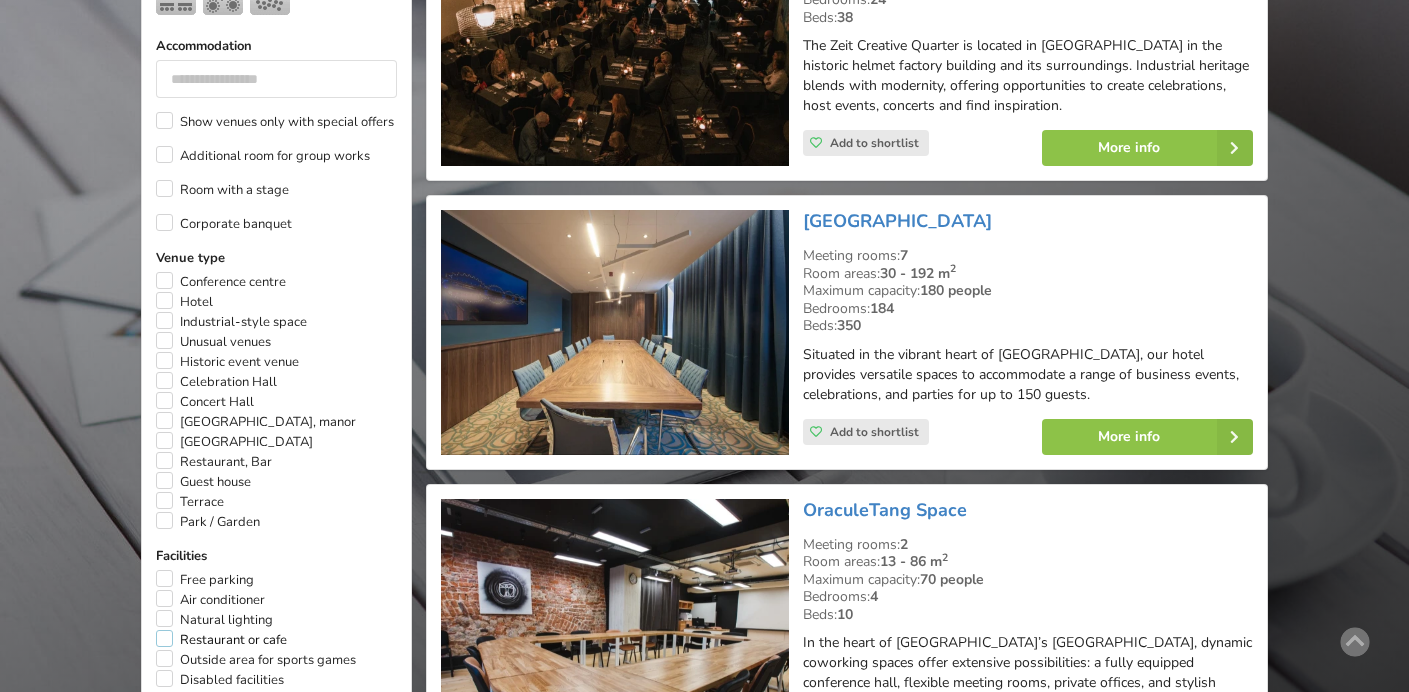 scroll, scrollTop: 1002, scrollLeft: 0, axis: vertical 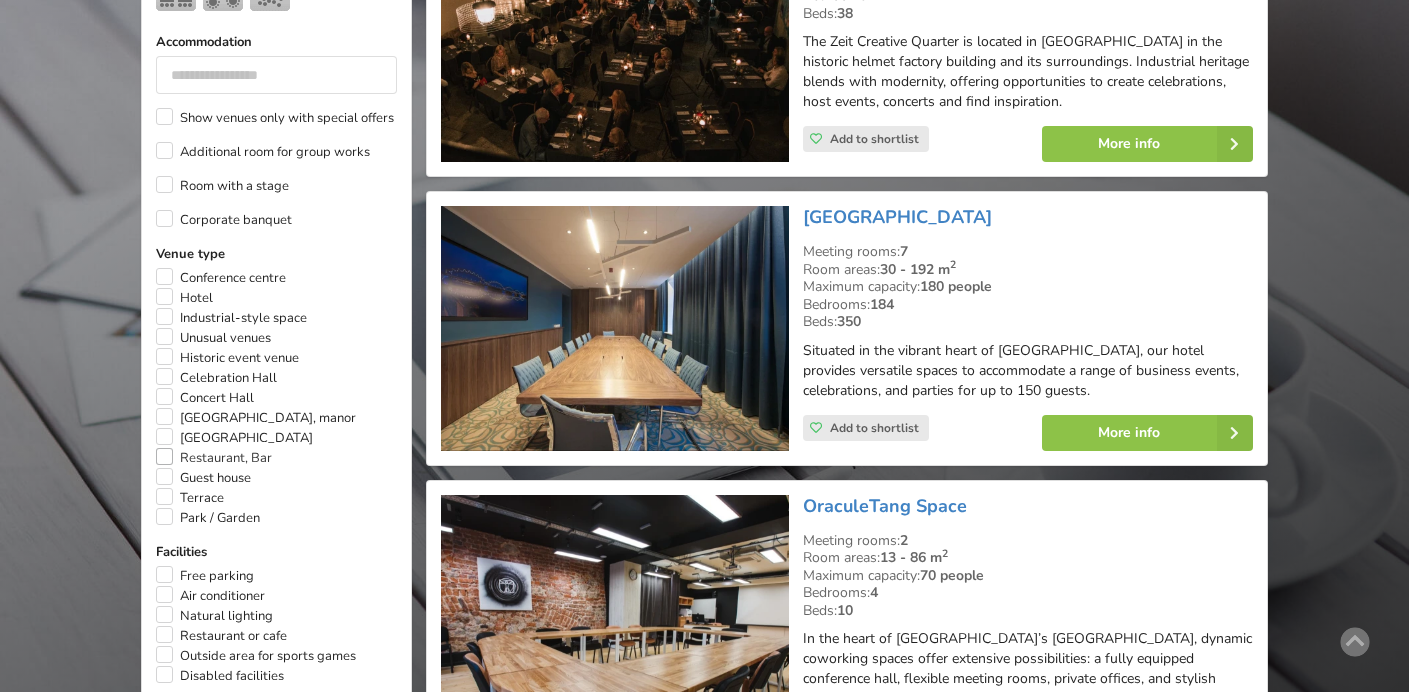 click on "Restaurant, Bar" at bounding box center (214, 458) 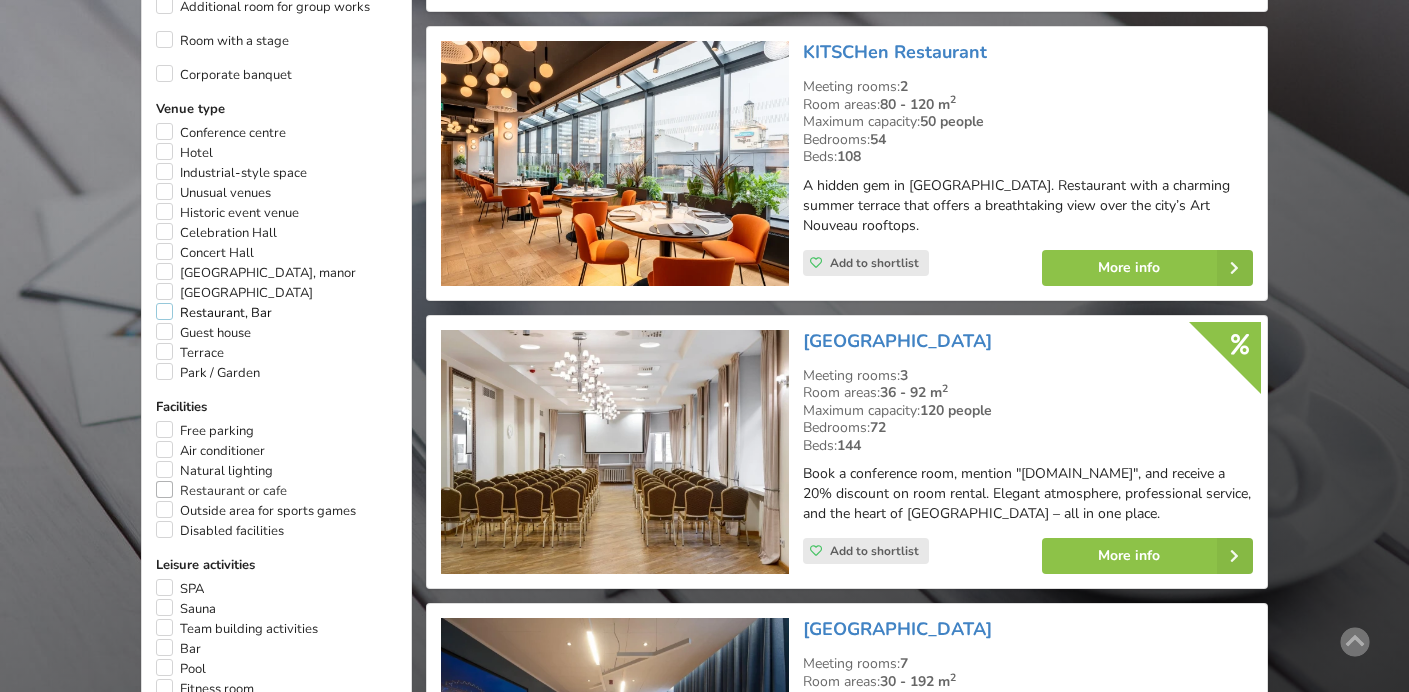 scroll, scrollTop: 1161, scrollLeft: 0, axis: vertical 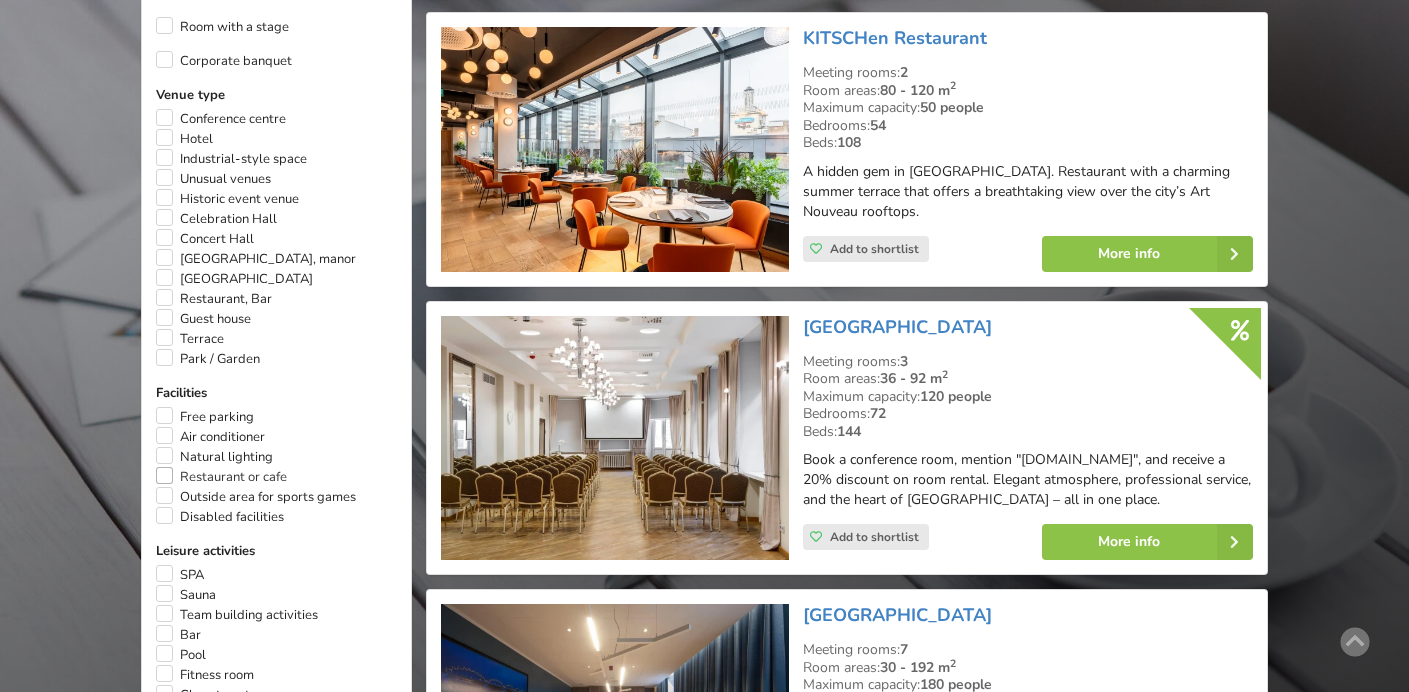 click on "Restaurant or cafe" at bounding box center (221, 477) 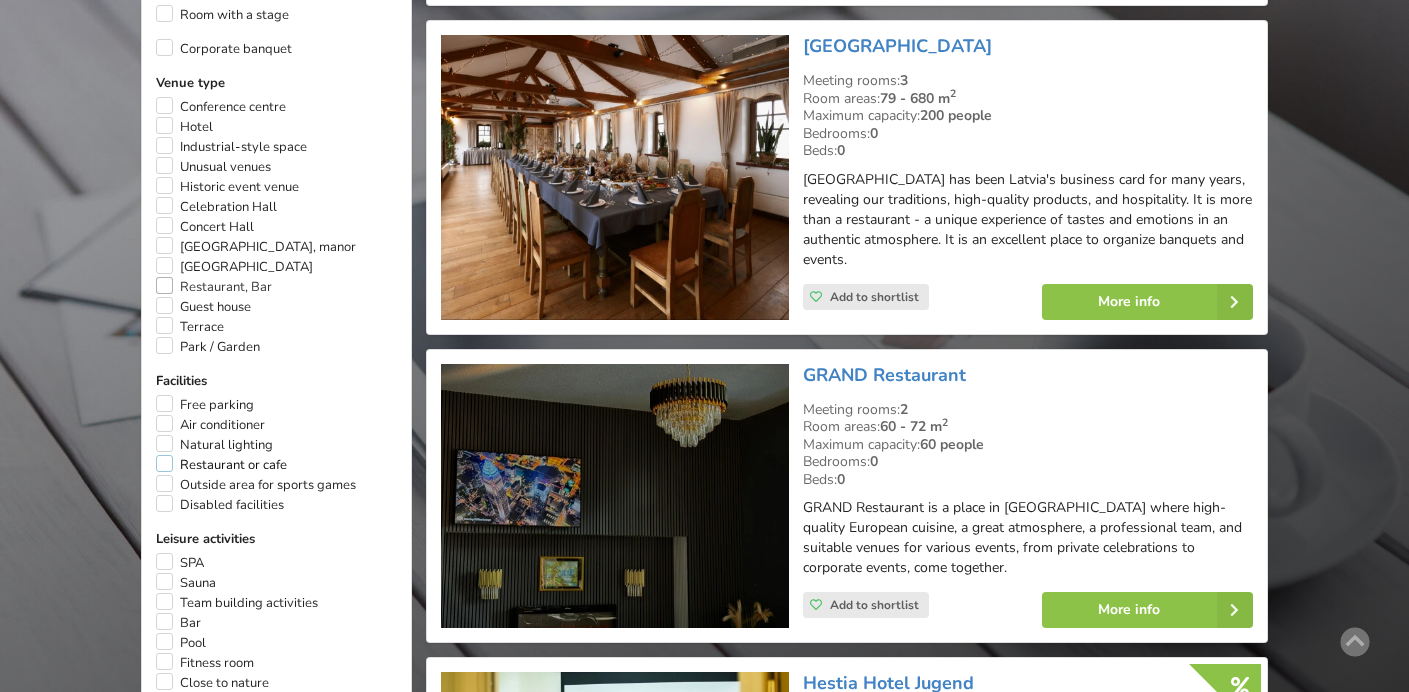 scroll, scrollTop: 1186, scrollLeft: 0, axis: vertical 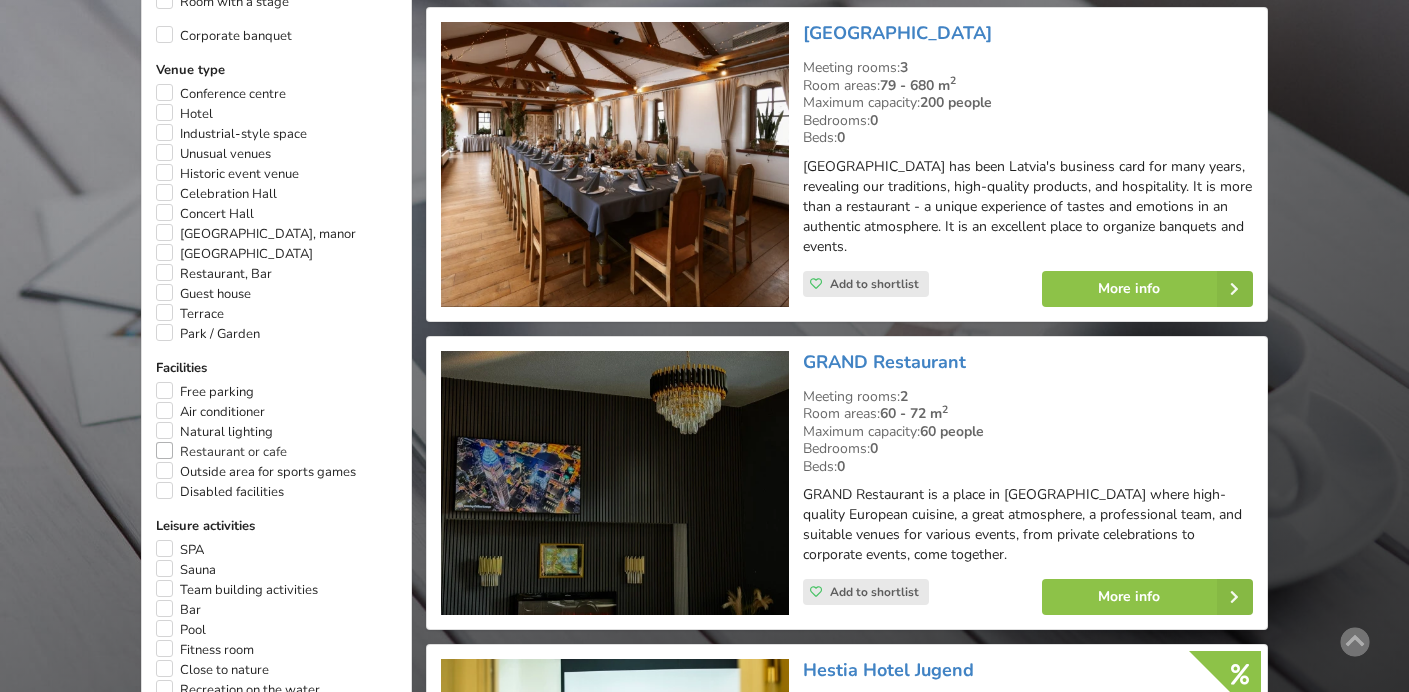 click on "Restaurant or cafe" at bounding box center (221, 452) 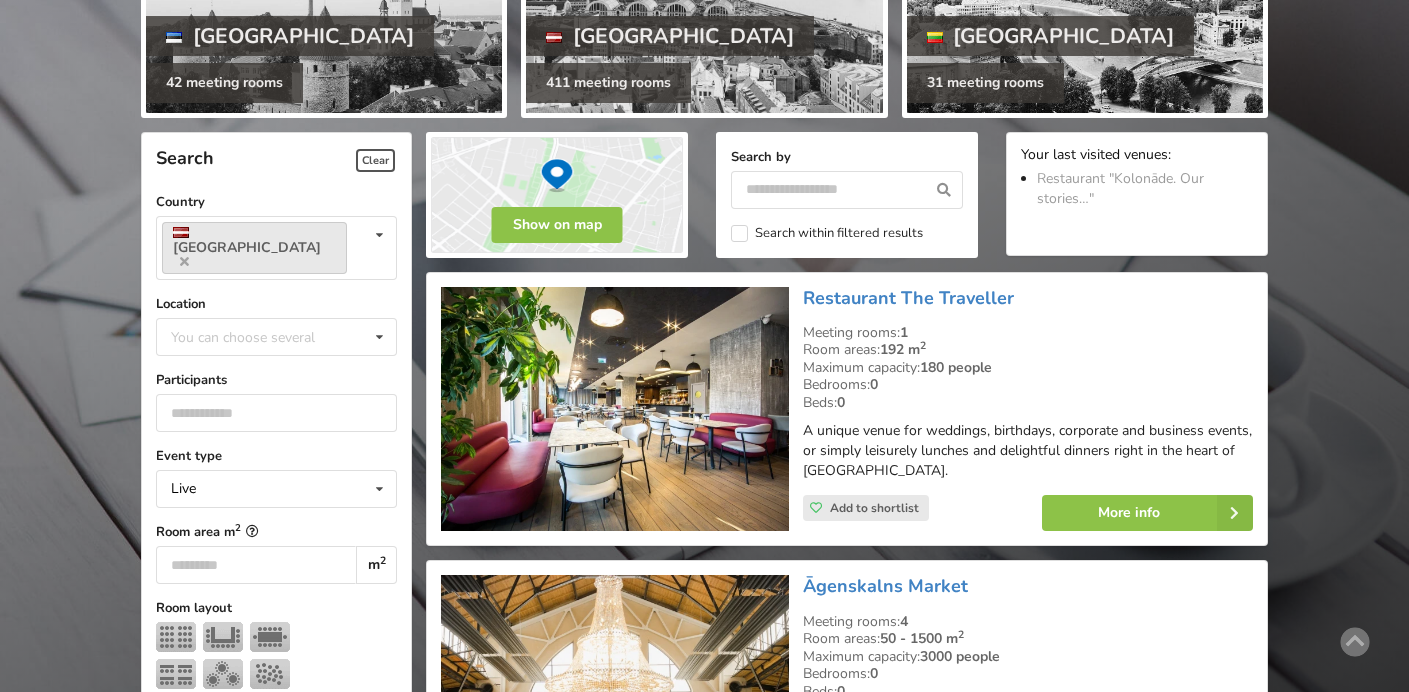 scroll, scrollTop: 306, scrollLeft: 0, axis: vertical 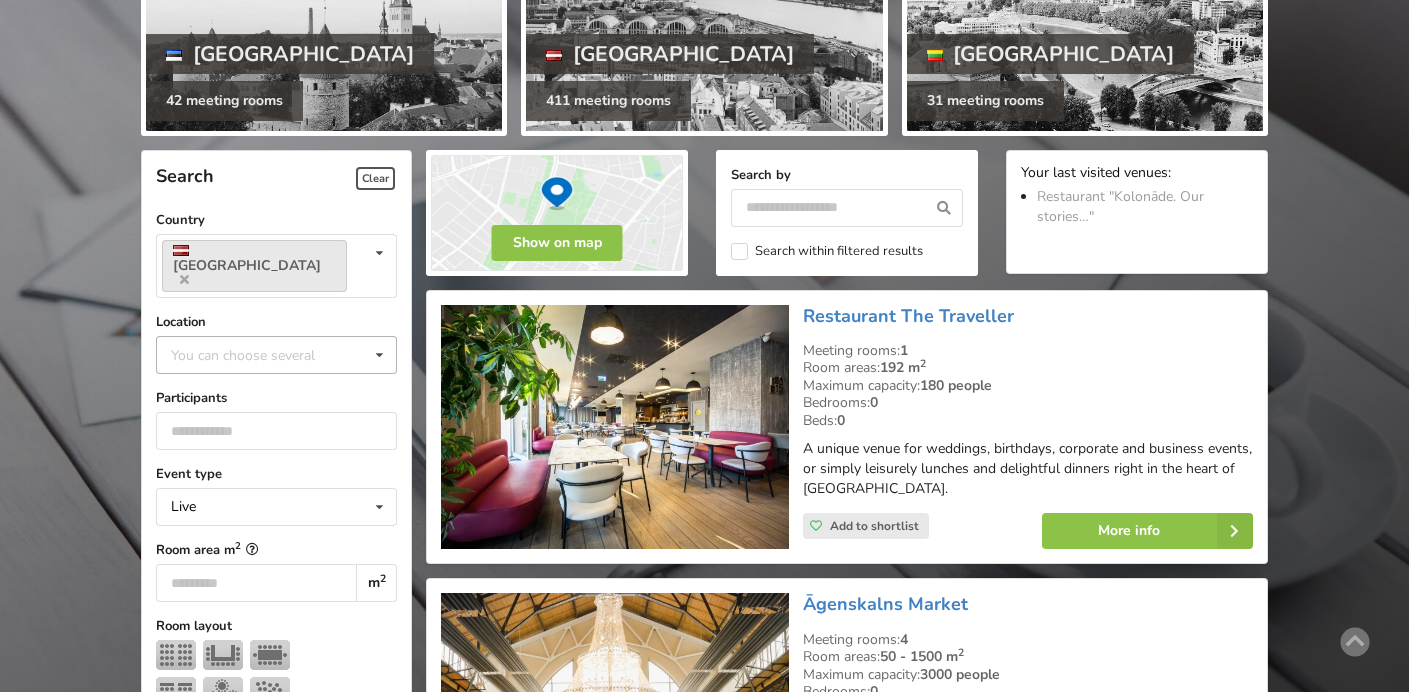 click on "You can choose several" at bounding box center [263, 354] 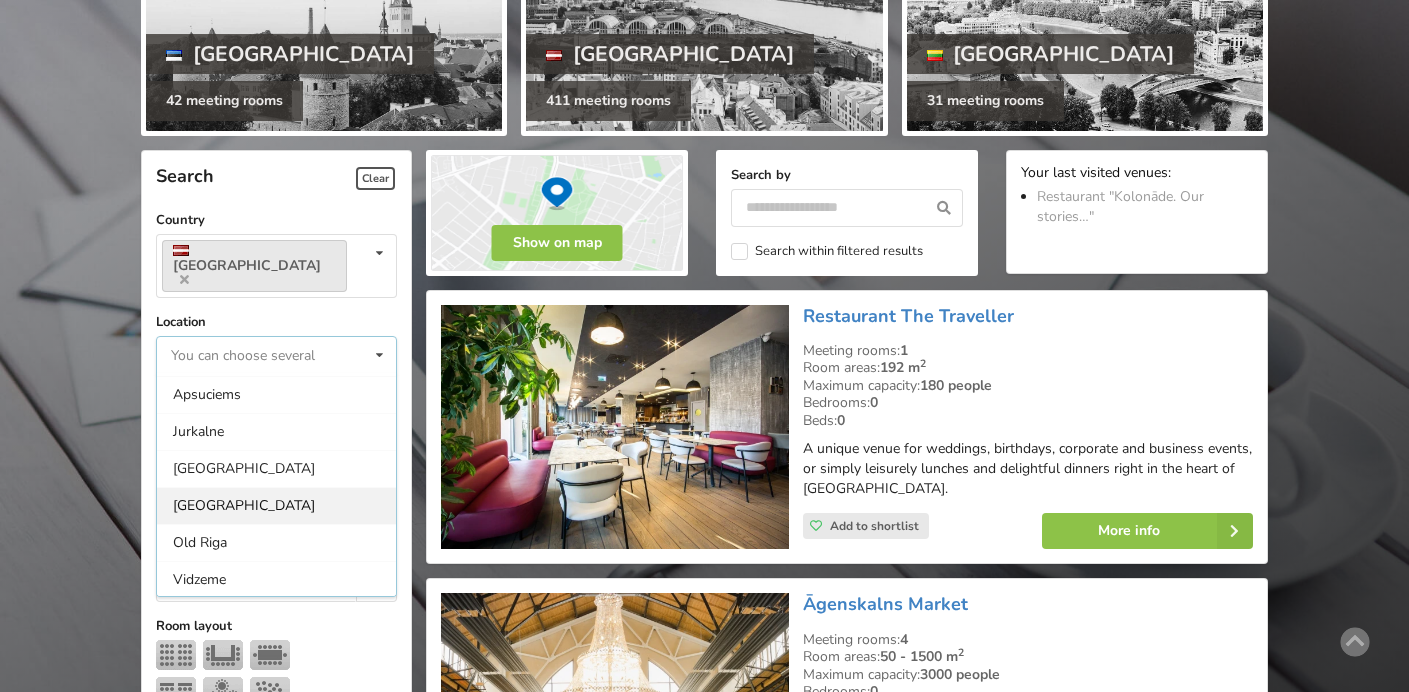 scroll, scrollTop: 0, scrollLeft: 0, axis: both 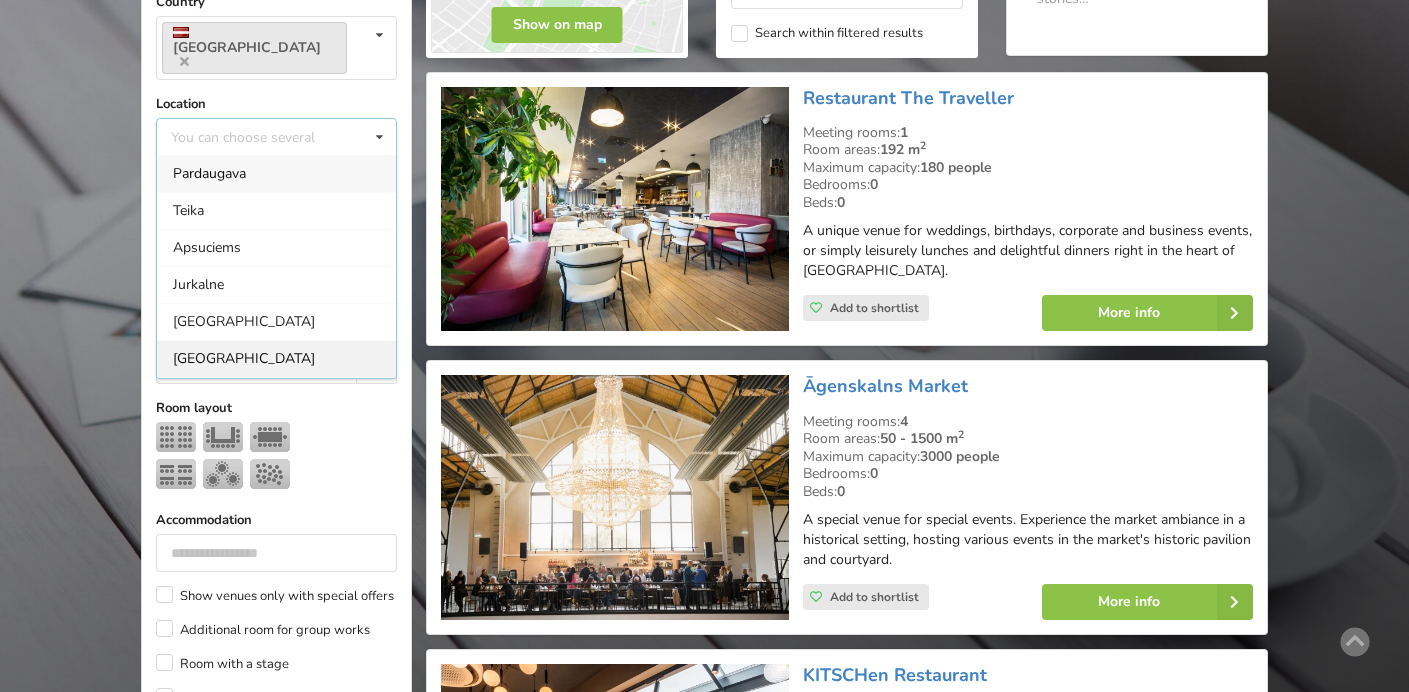 click on "[GEOGRAPHIC_DATA]" at bounding box center [276, 358] 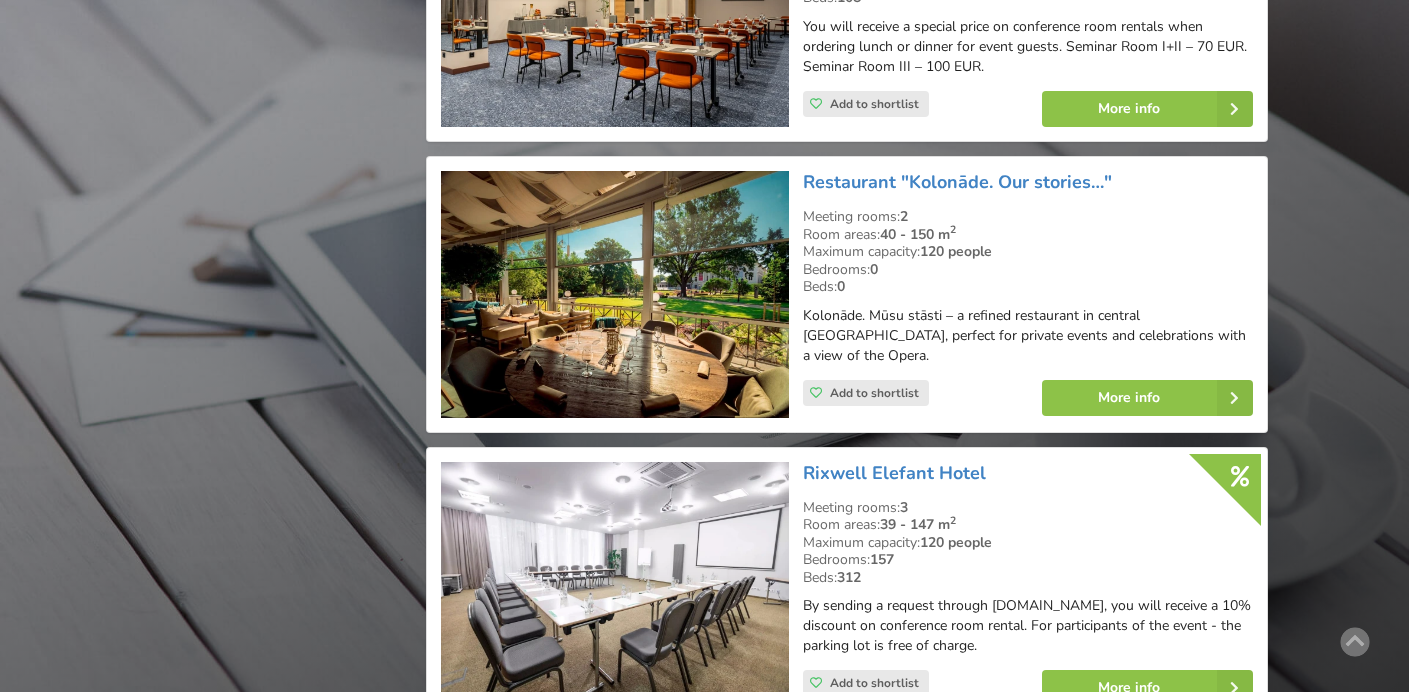 scroll, scrollTop: 2832, scrollLeft: 0, axis: vertical 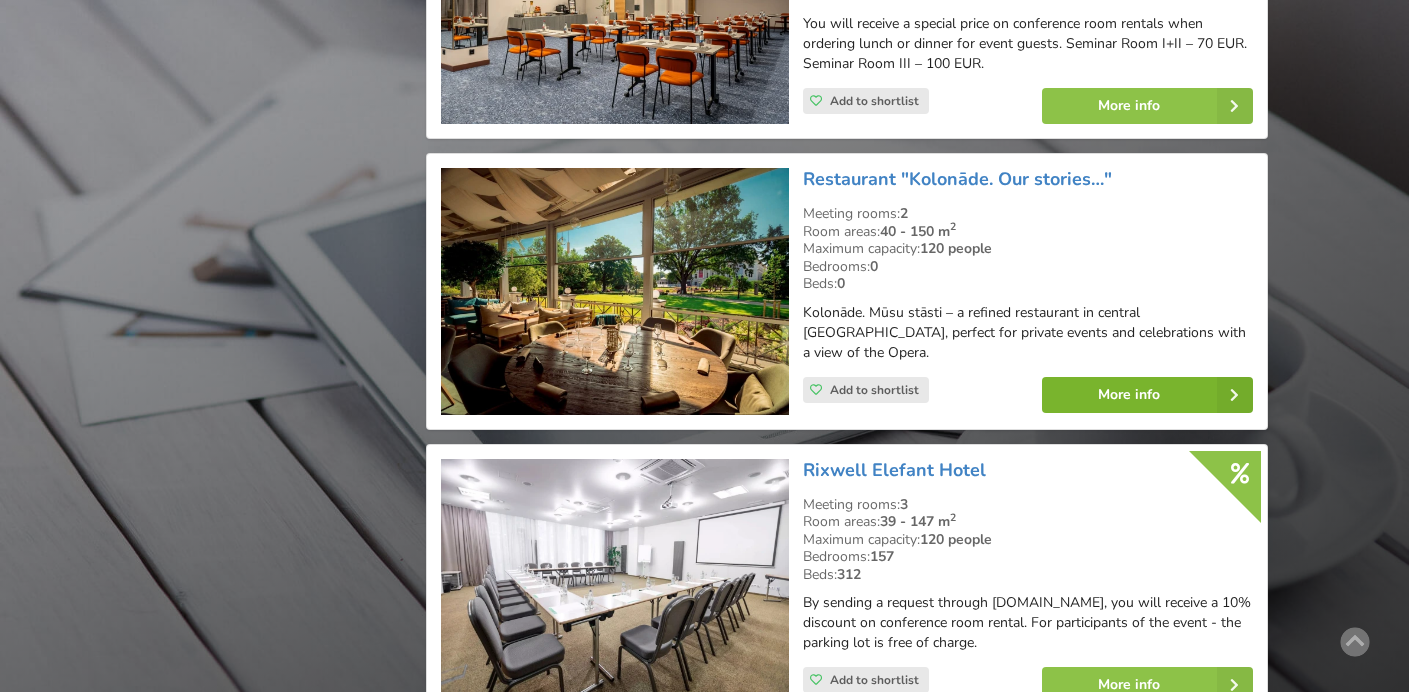 click on "More info" at bounding box center [1147, 395] 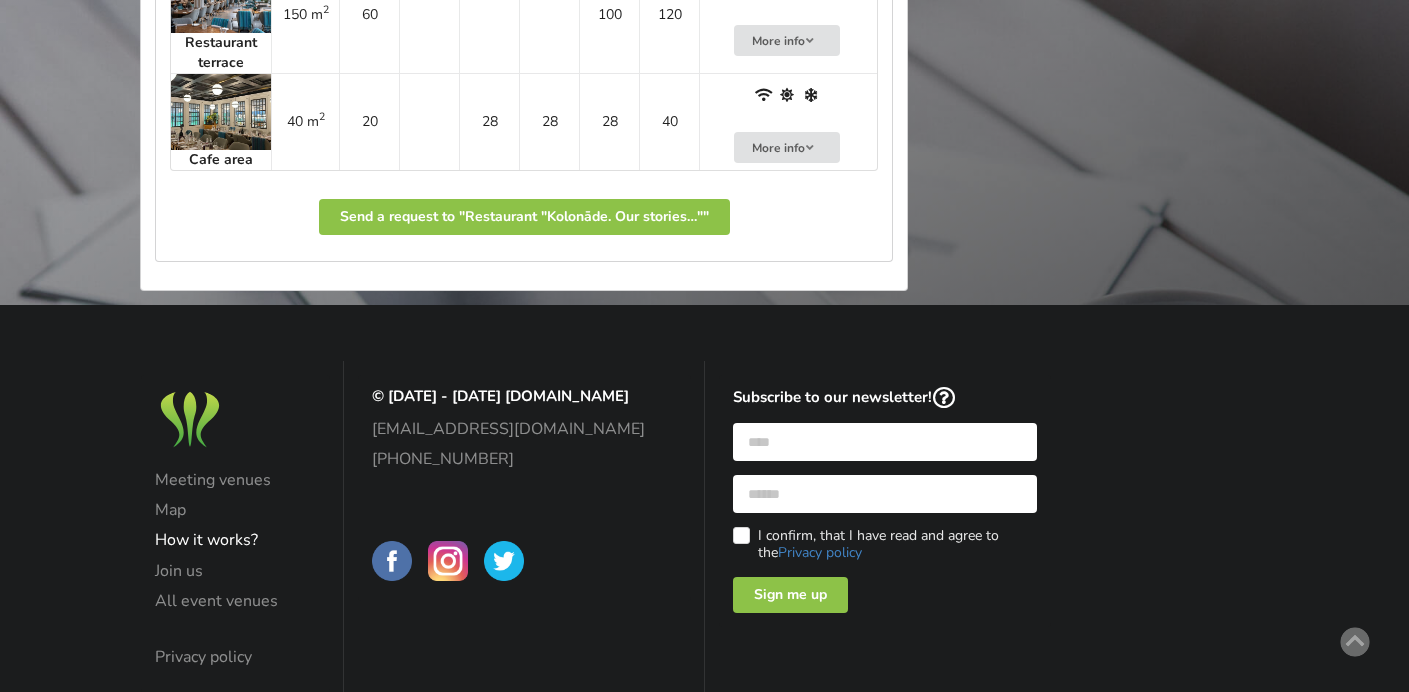 scroll, scrollTop: 1648, scrollLeft: 0, axis: vertical 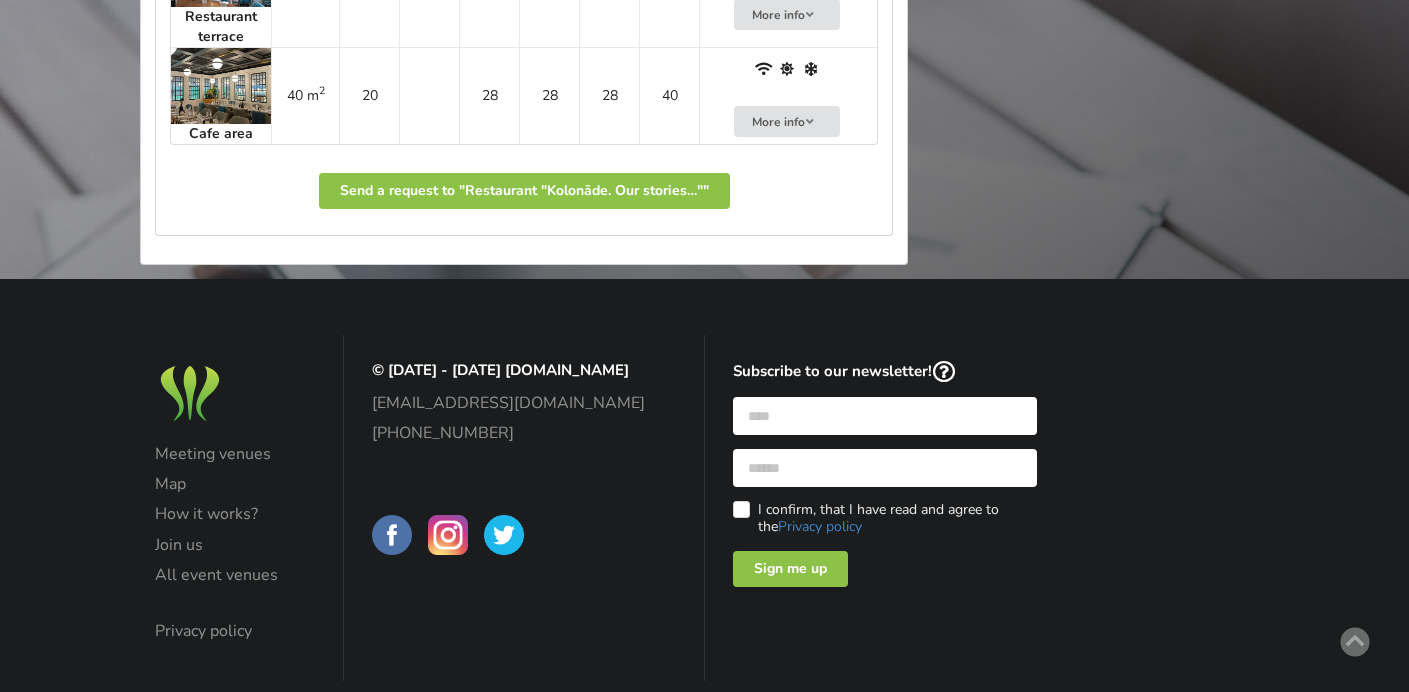 click at bounding box center [448, 535] 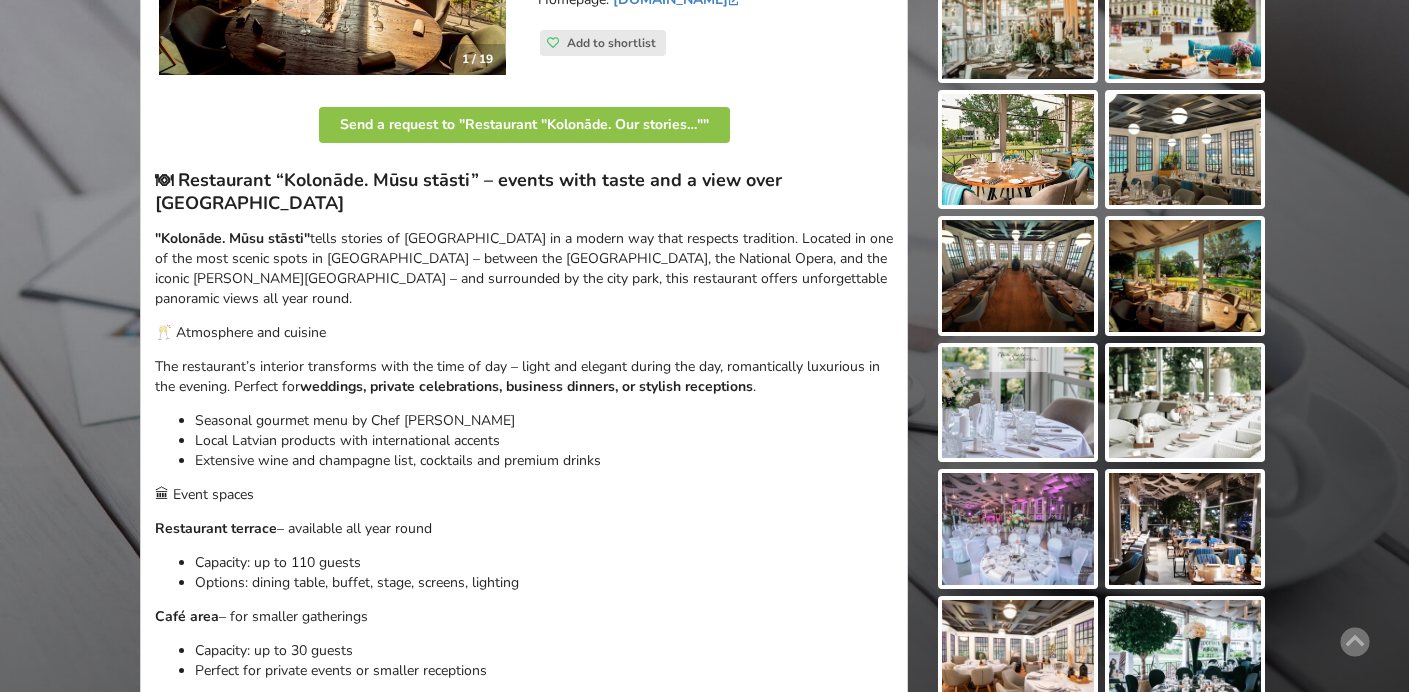 scroll, scrollTop: 514, scrollLeft: 0, axis: vertical 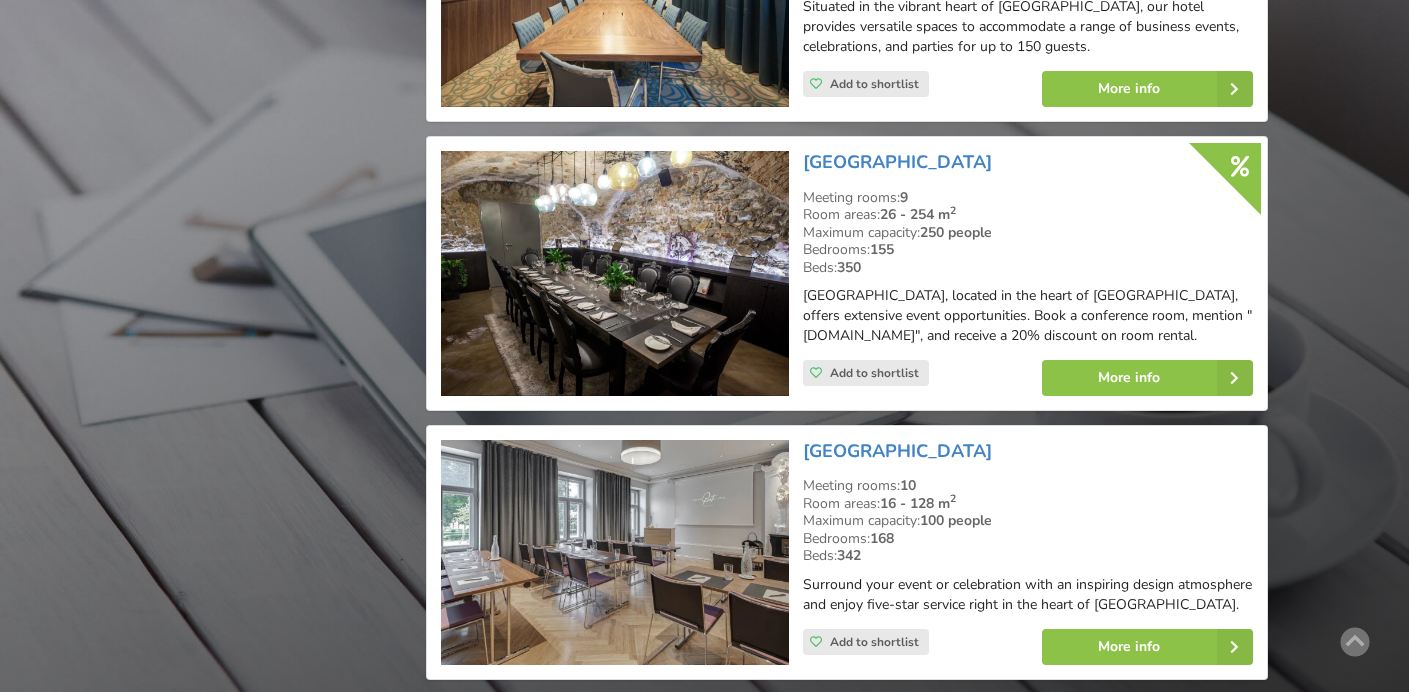 click at bounding box center (614, 273) 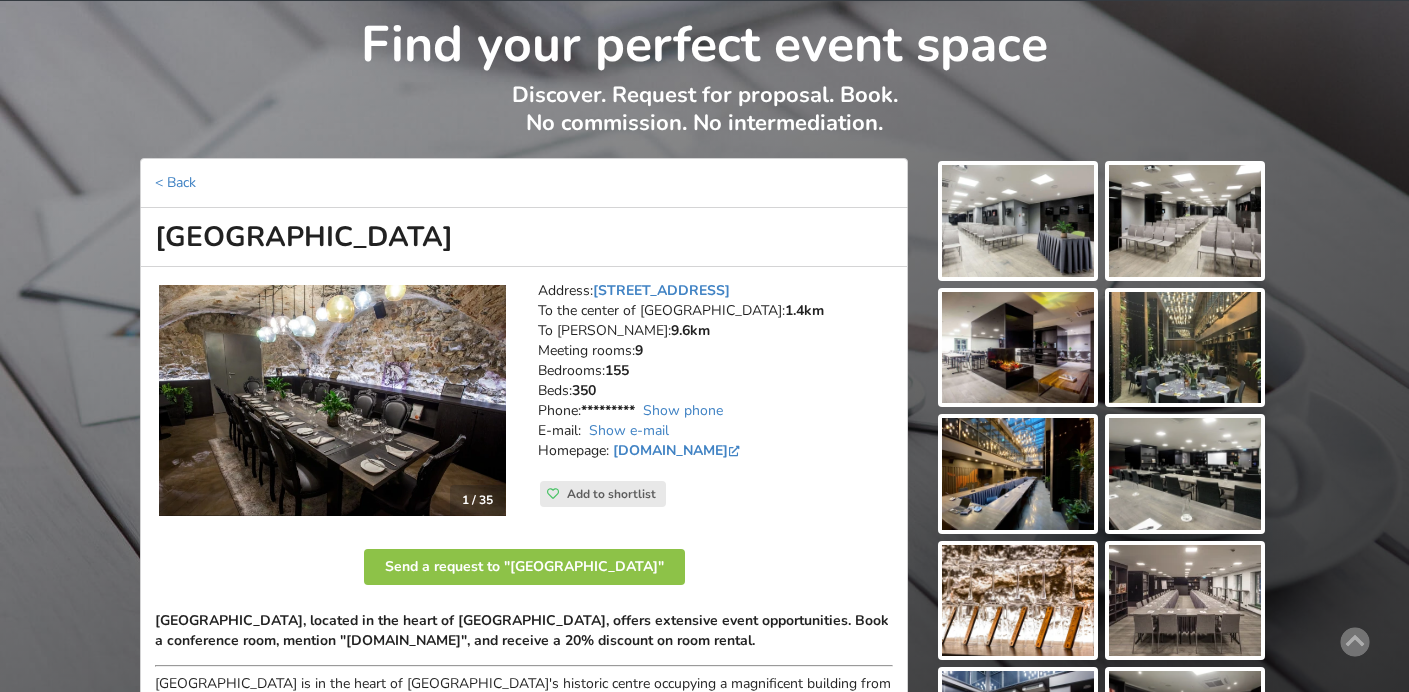 scroll, scrollTop: 81, scrollLeft: 0, axis: vertical 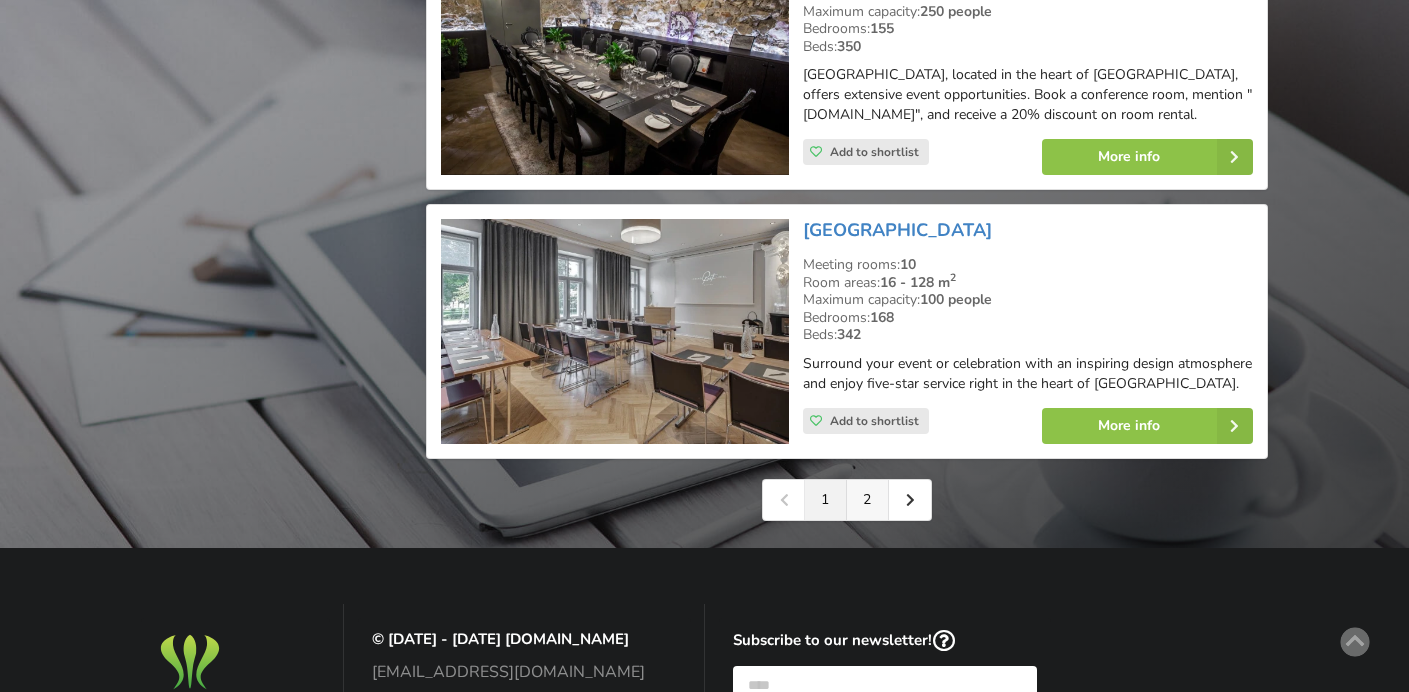 click on "2" at bounding box center [868, 500] 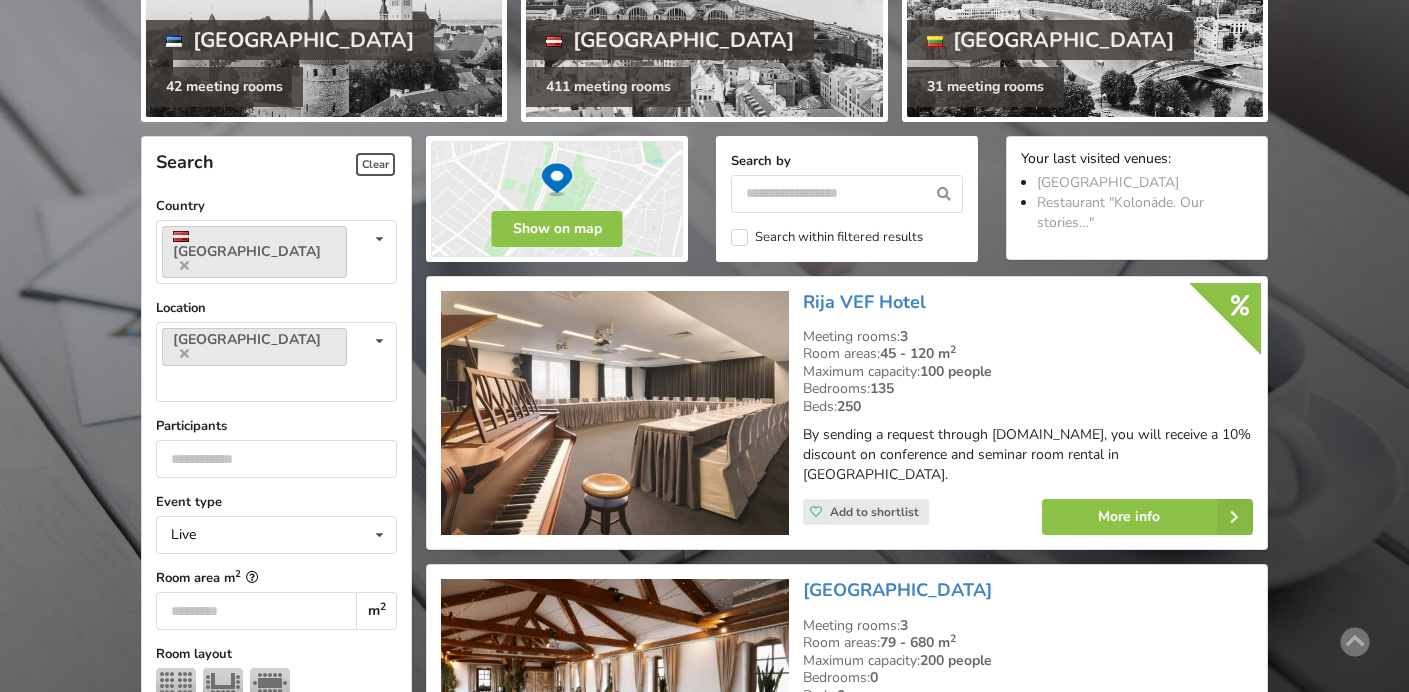 scroll, scrollTop: 317, scrollLeft: 0, axis: vertical 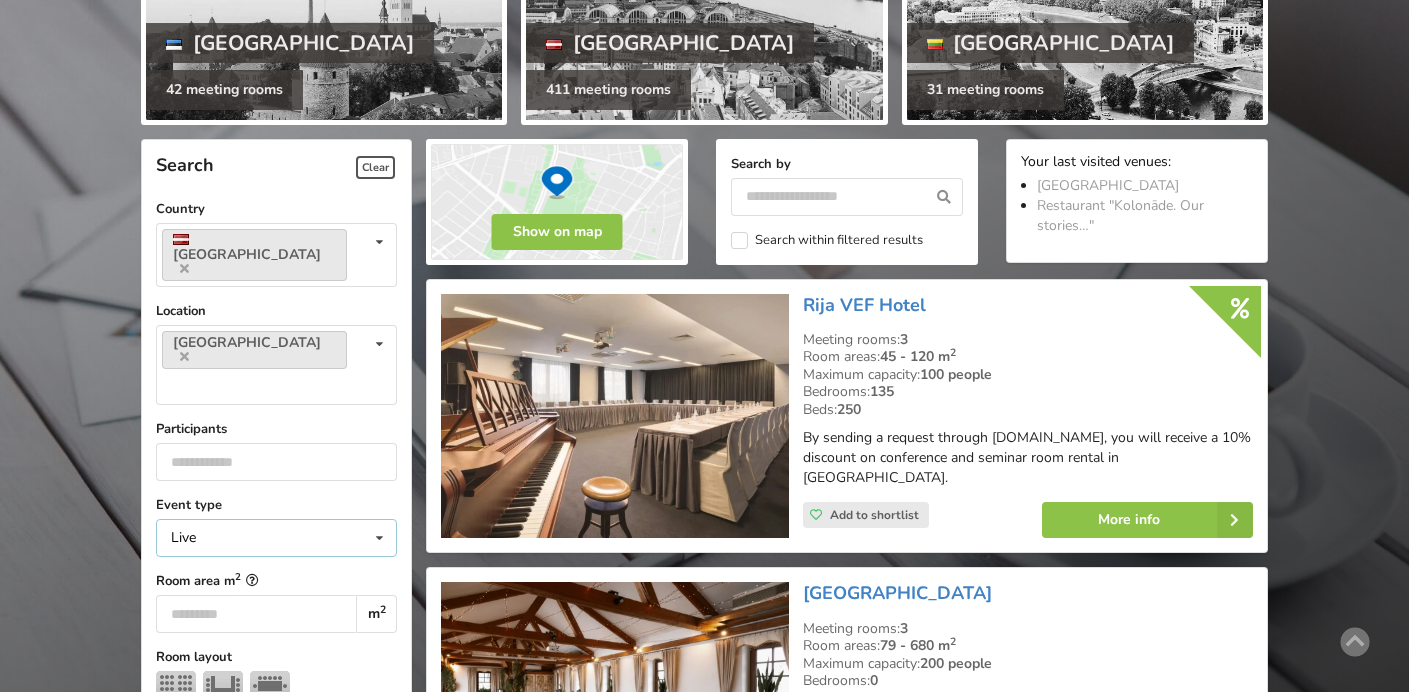 click at bounding box center [379, 538] 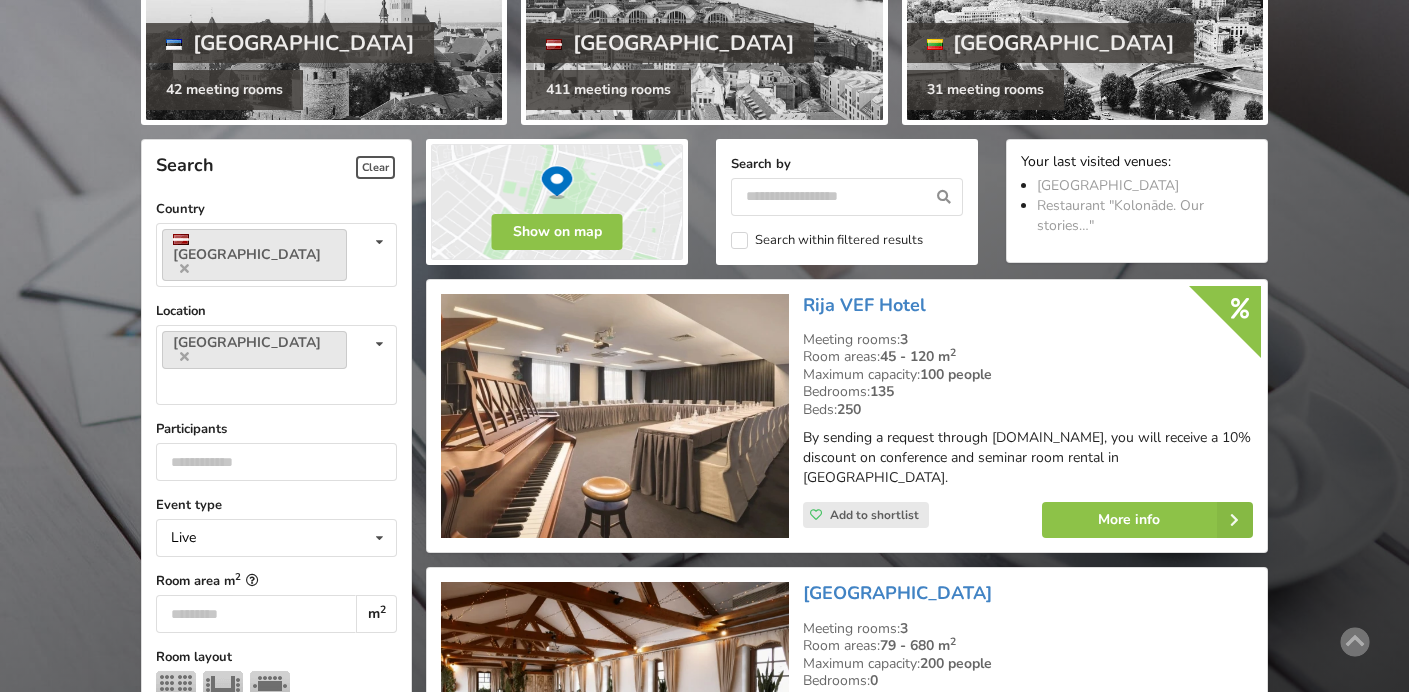 click on "Event type" at bounding box center [276, 505] 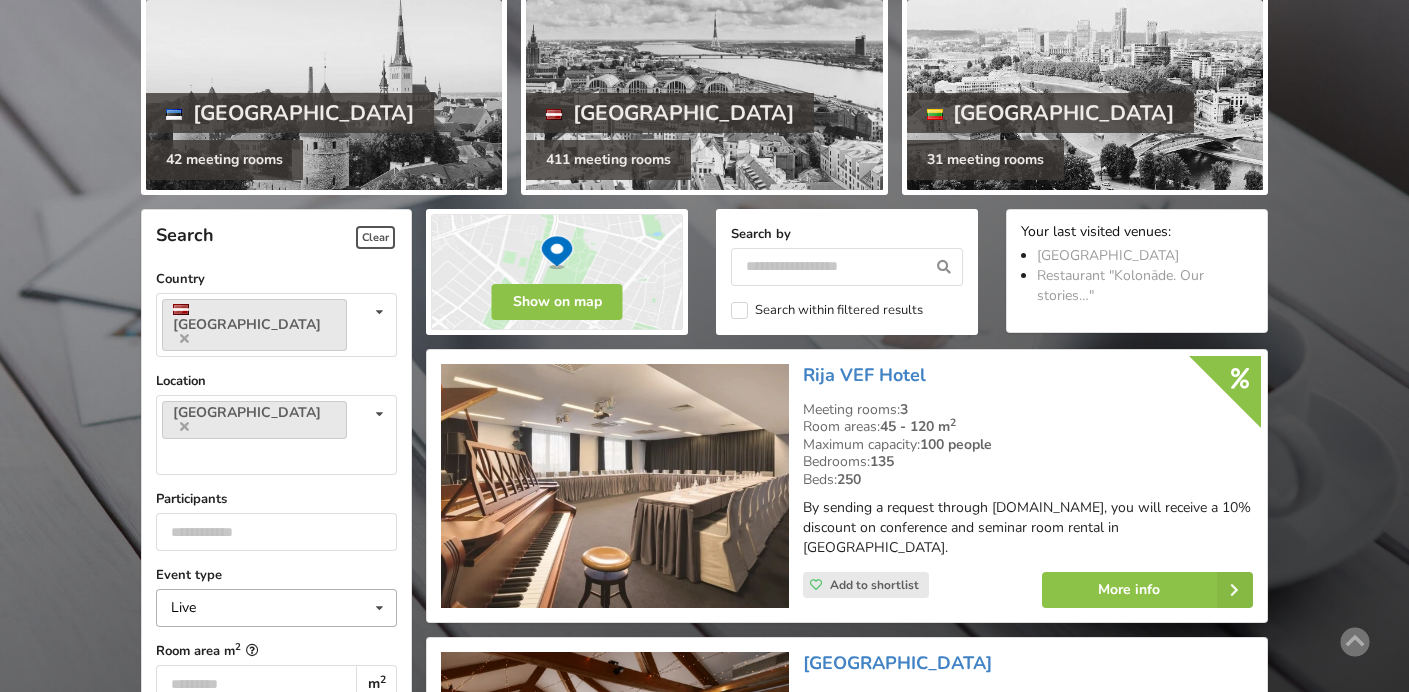 scroll, scrollTop: 257, scrollLeft: 0, axis: vertical 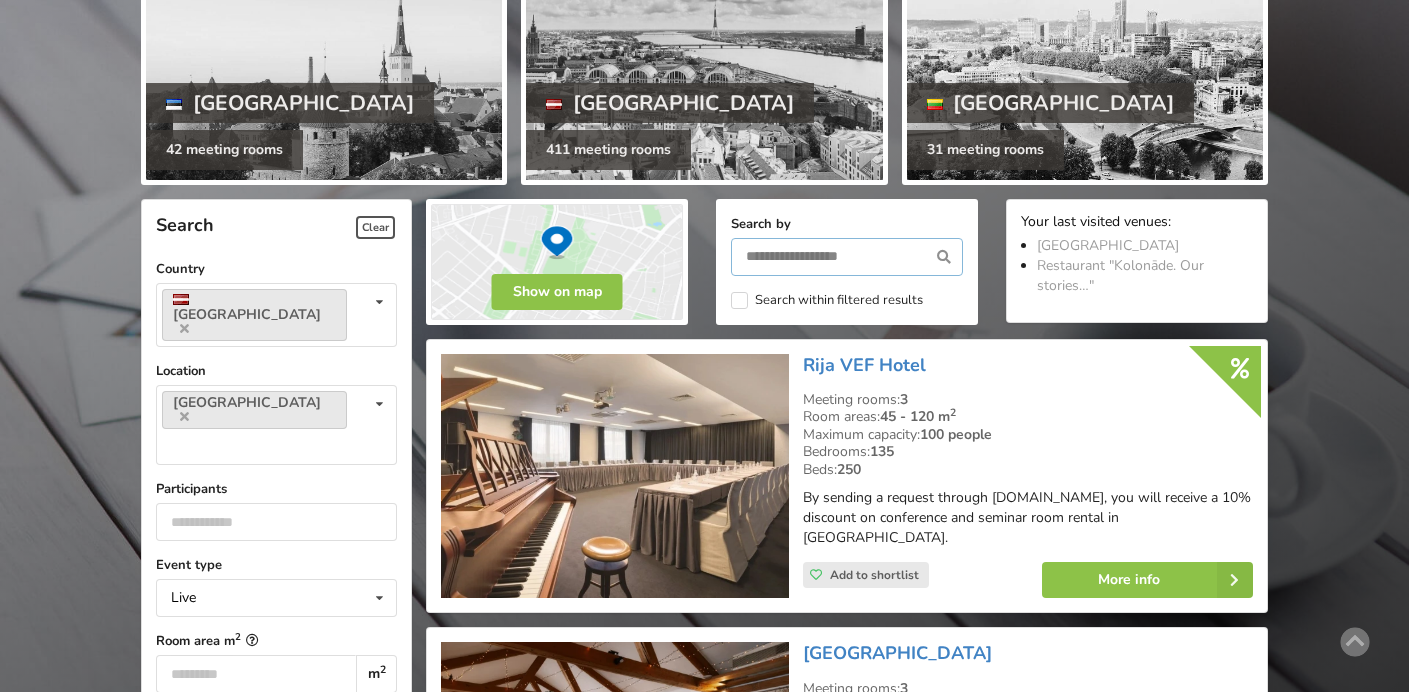 click at bounding box center [847, 257] 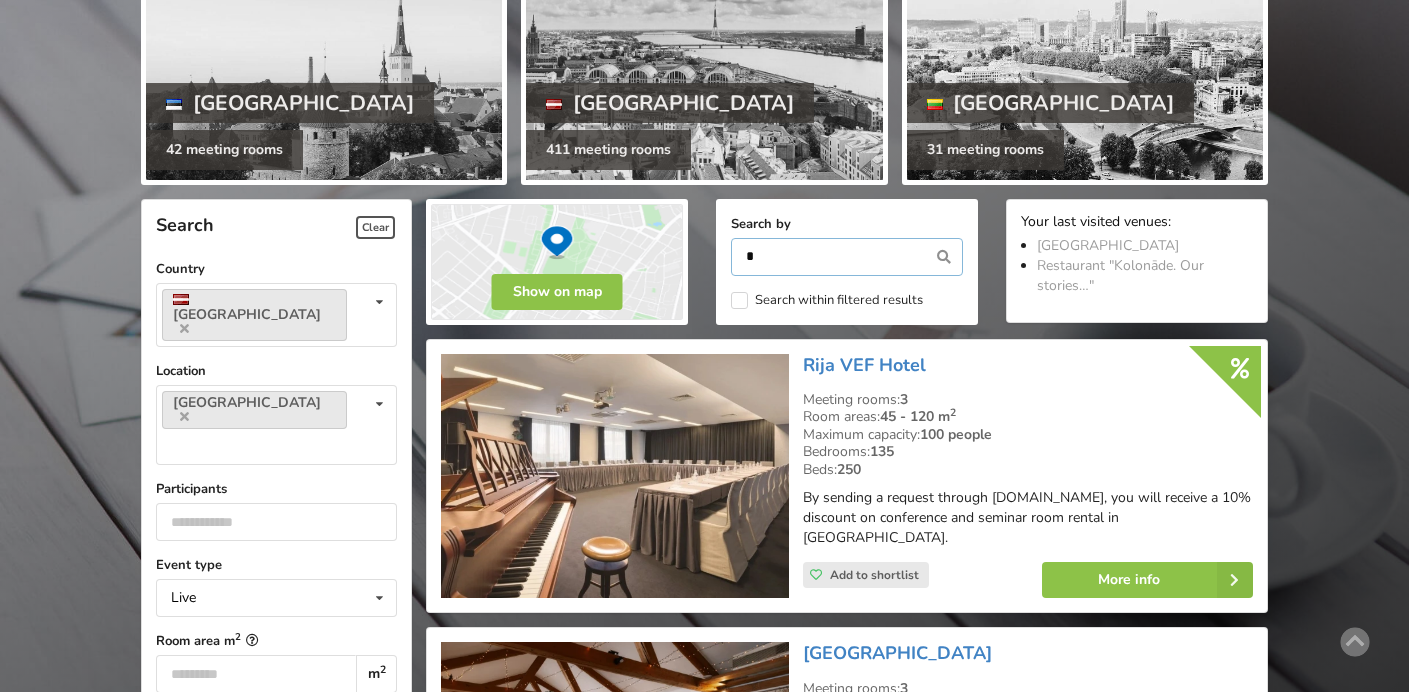 type 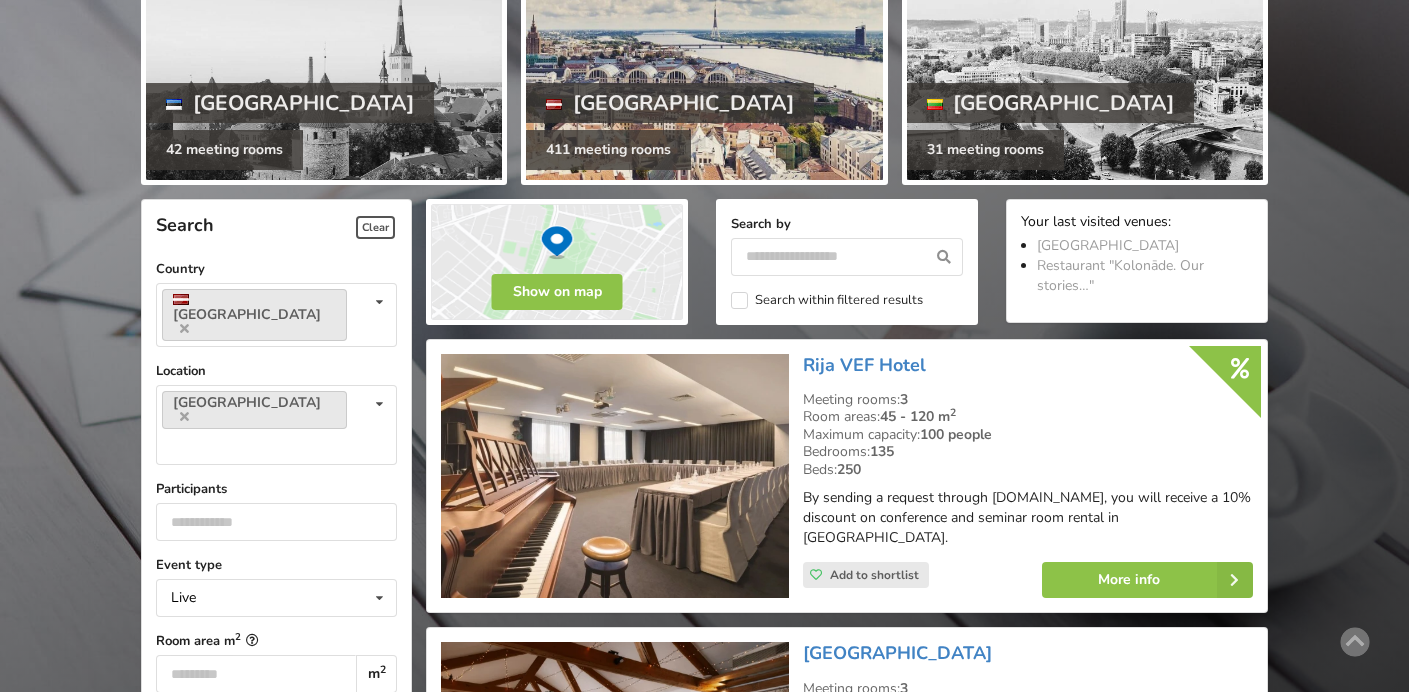 click on "411 meeting rooms" at bounding box center [608, 150] 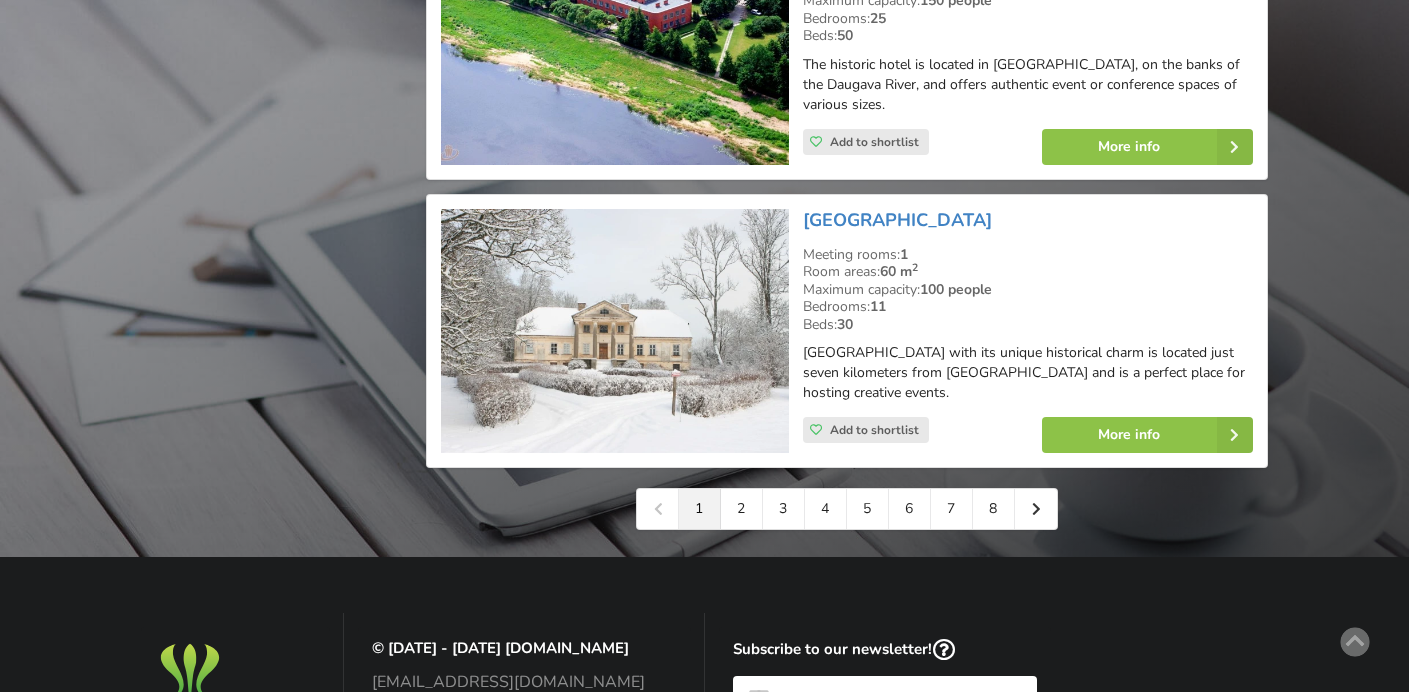 scroll, scrollTop: 4559, scrollLeft: 0, axis: vertical 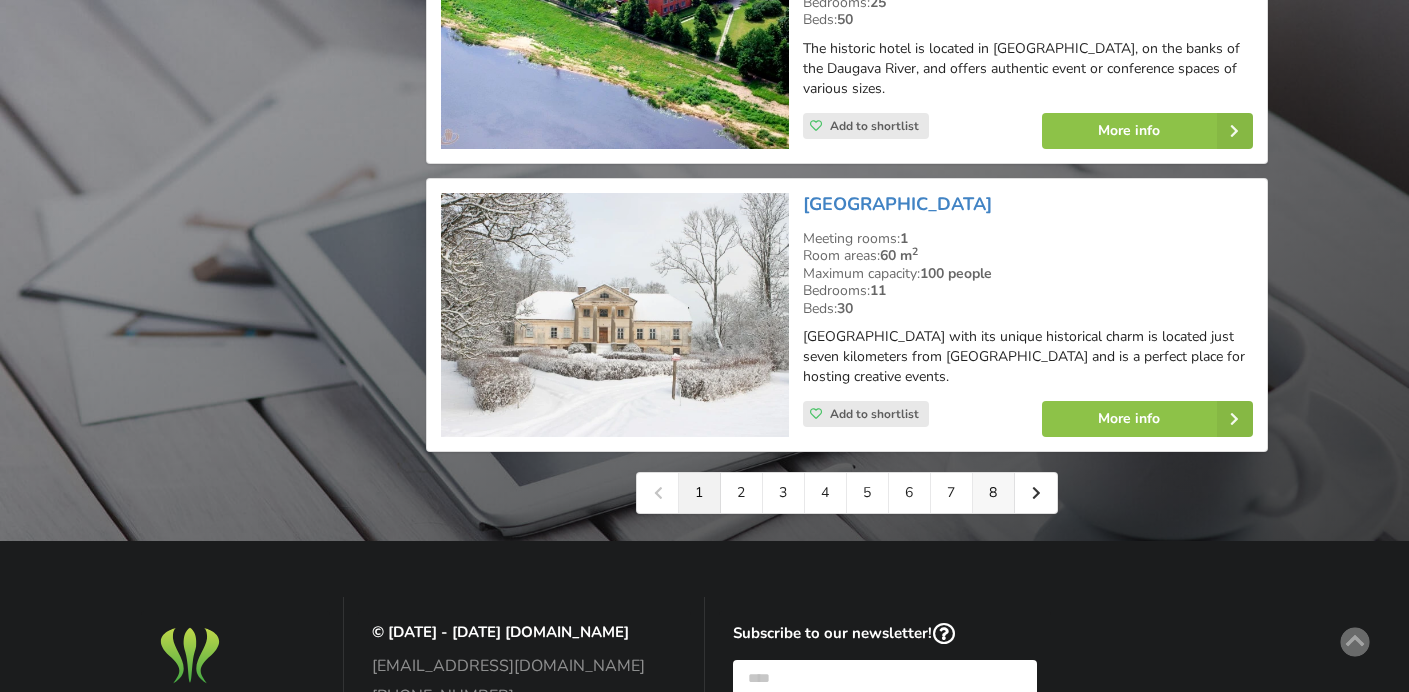 click on "8" at bounding box center (994, 493) 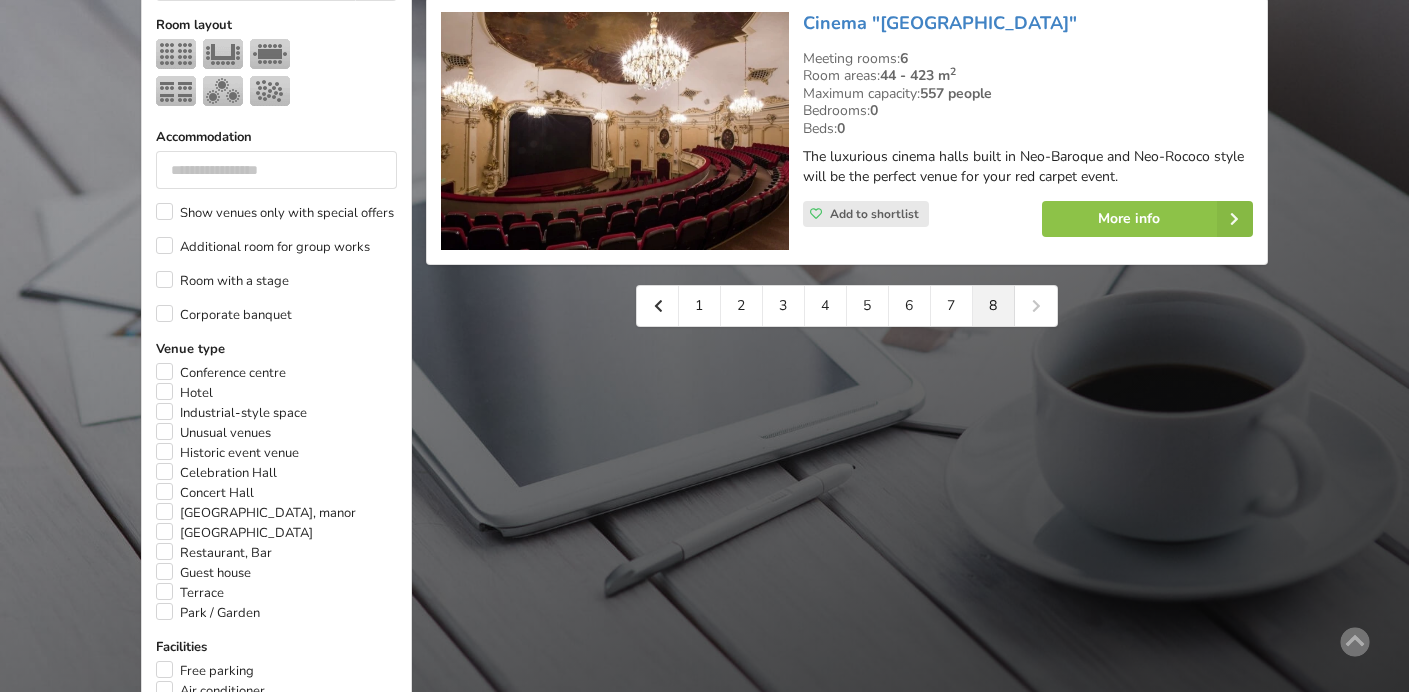 scroll, scrollTop: 913, scrollLeft: 0, axis: vertical 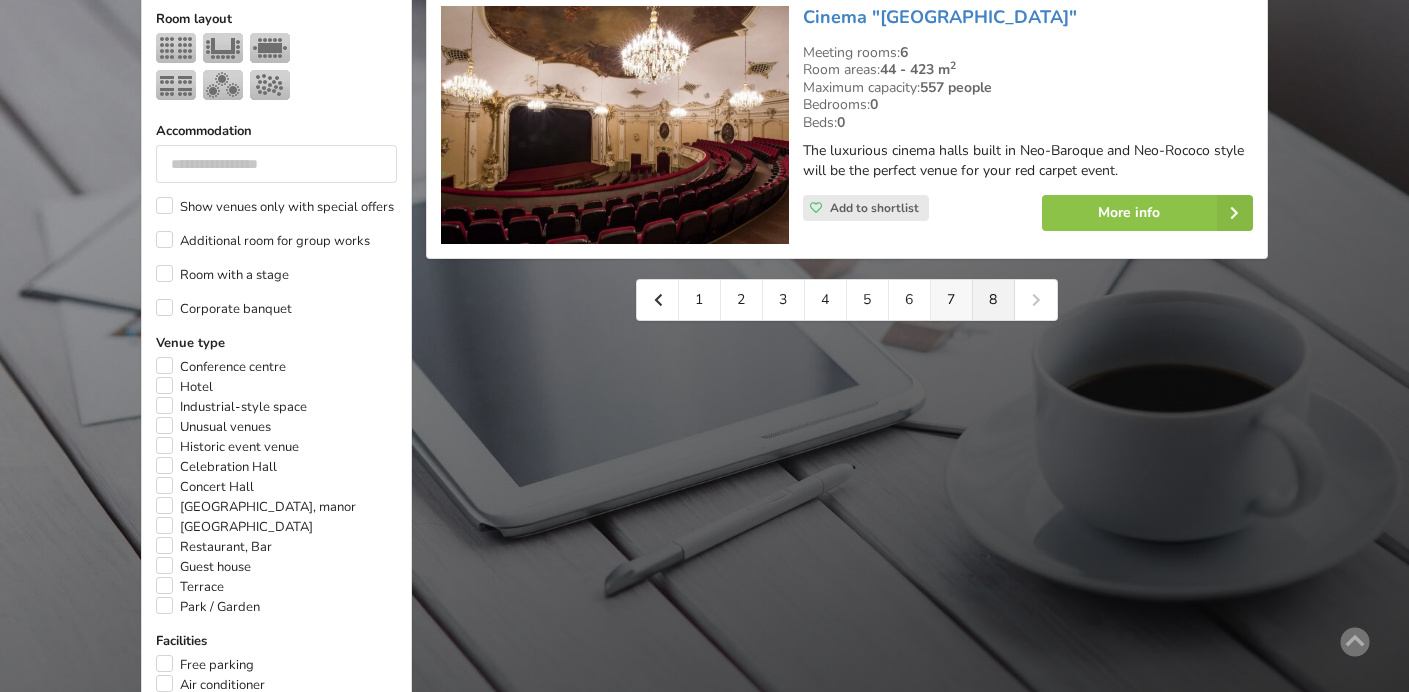 click on "7" at bounding box center (952, 300) 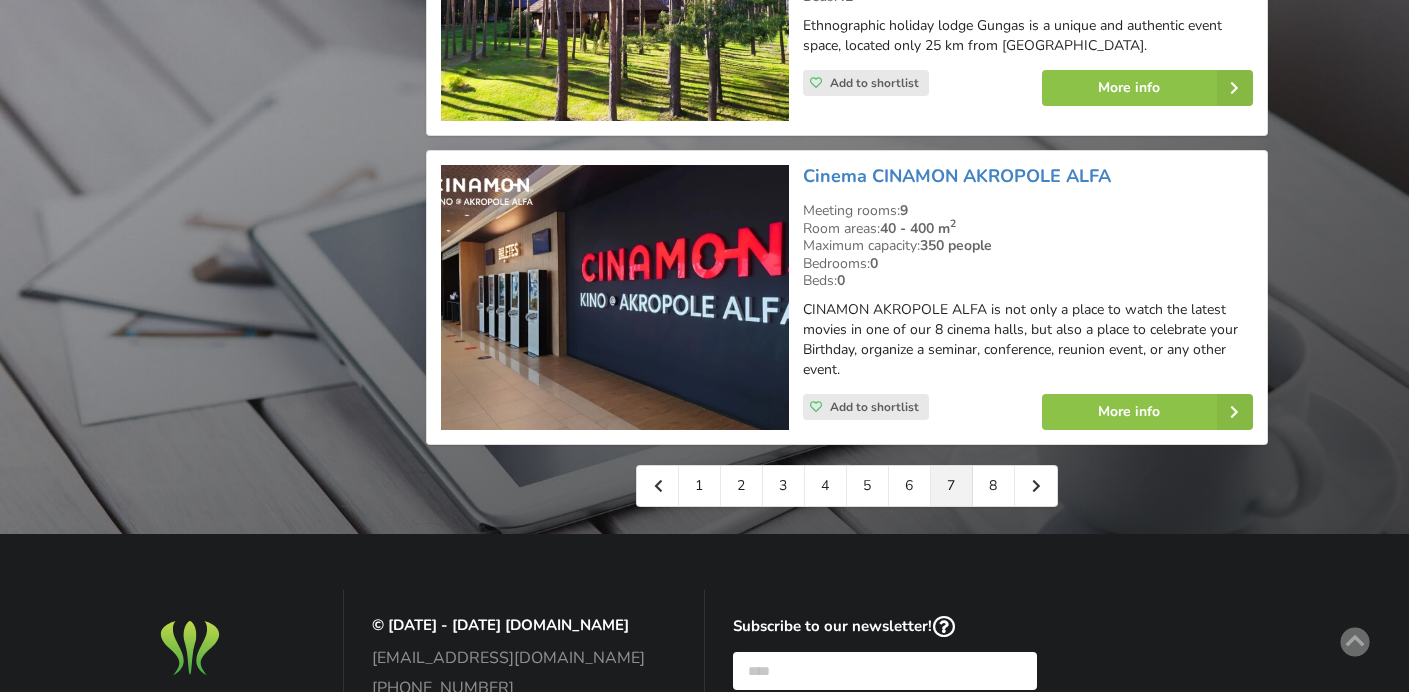 scroll, scrollTop: 4580, scrollLeft: 0, axis: vertical 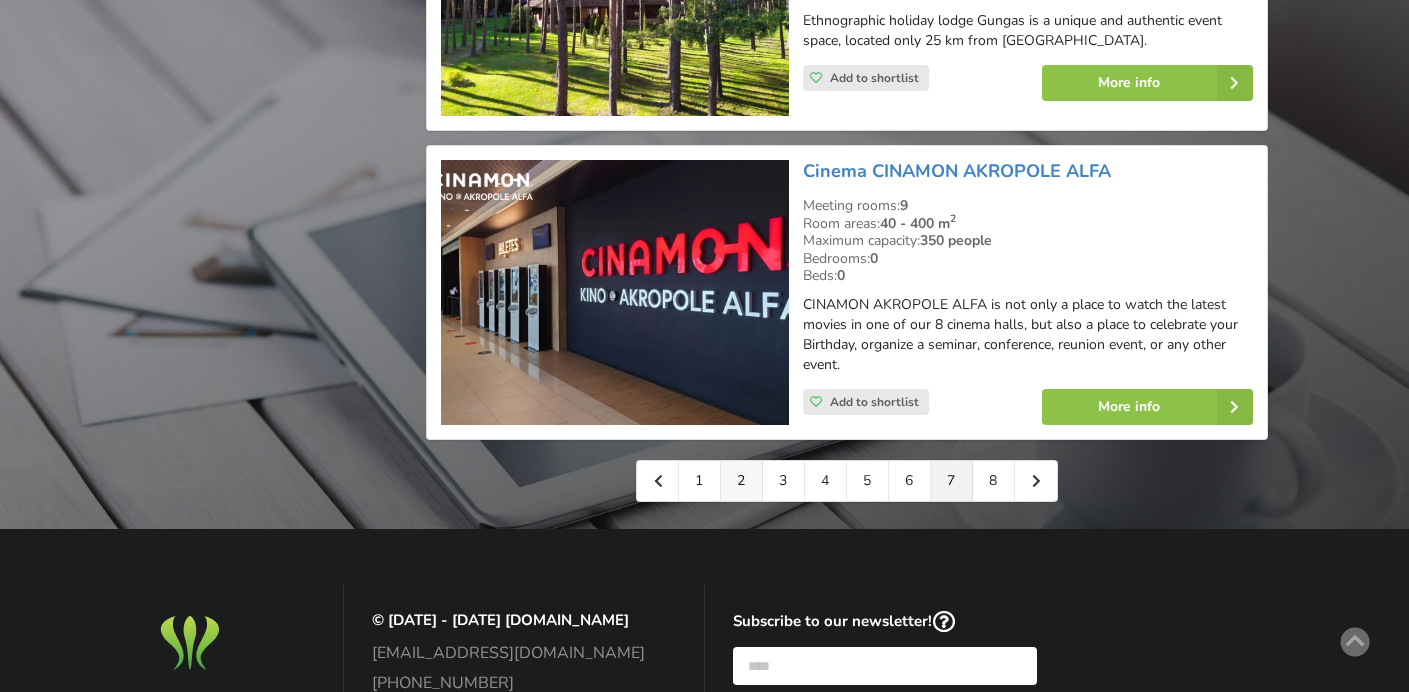click on "2" at bounding box center (742, 481) 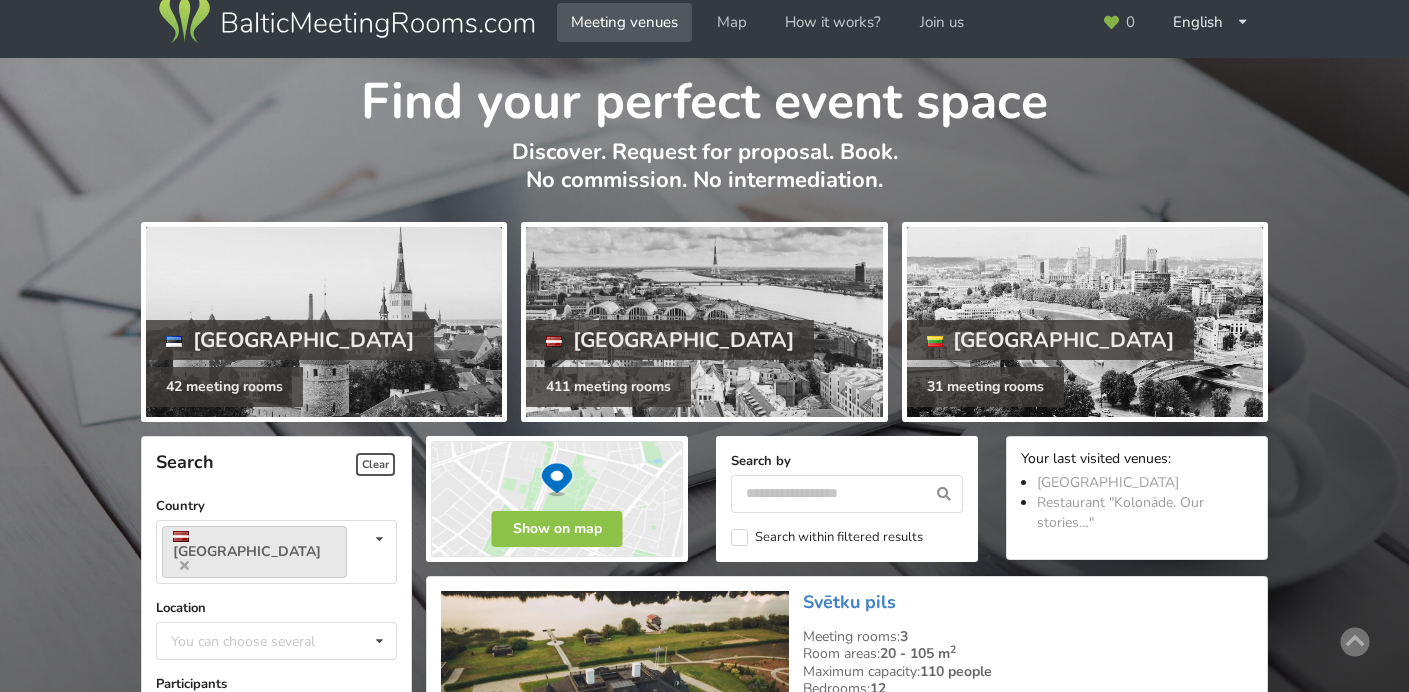 scroll, scrollTop: 0, scrollLeft: 0, axis: both 